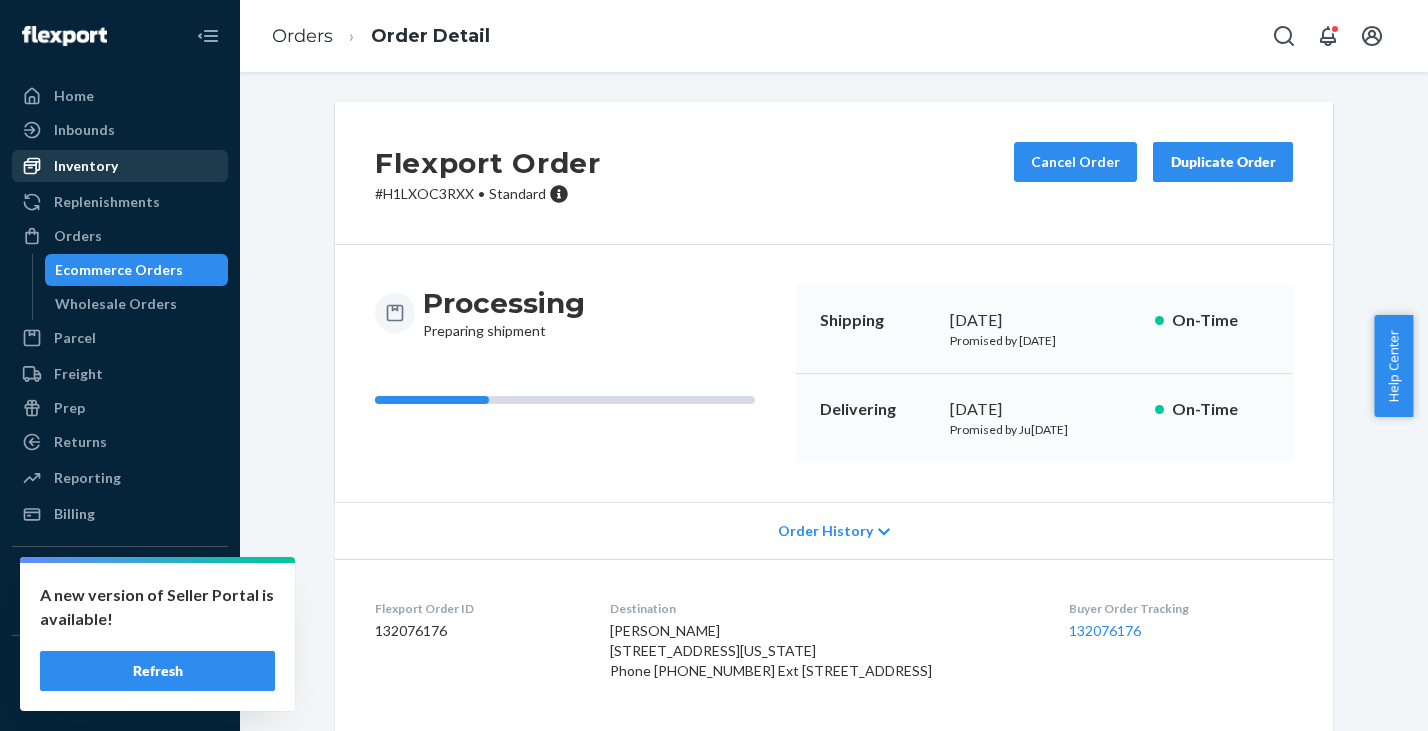 scroll, scrollTop: 0, scrollLeft: 0, axis: both 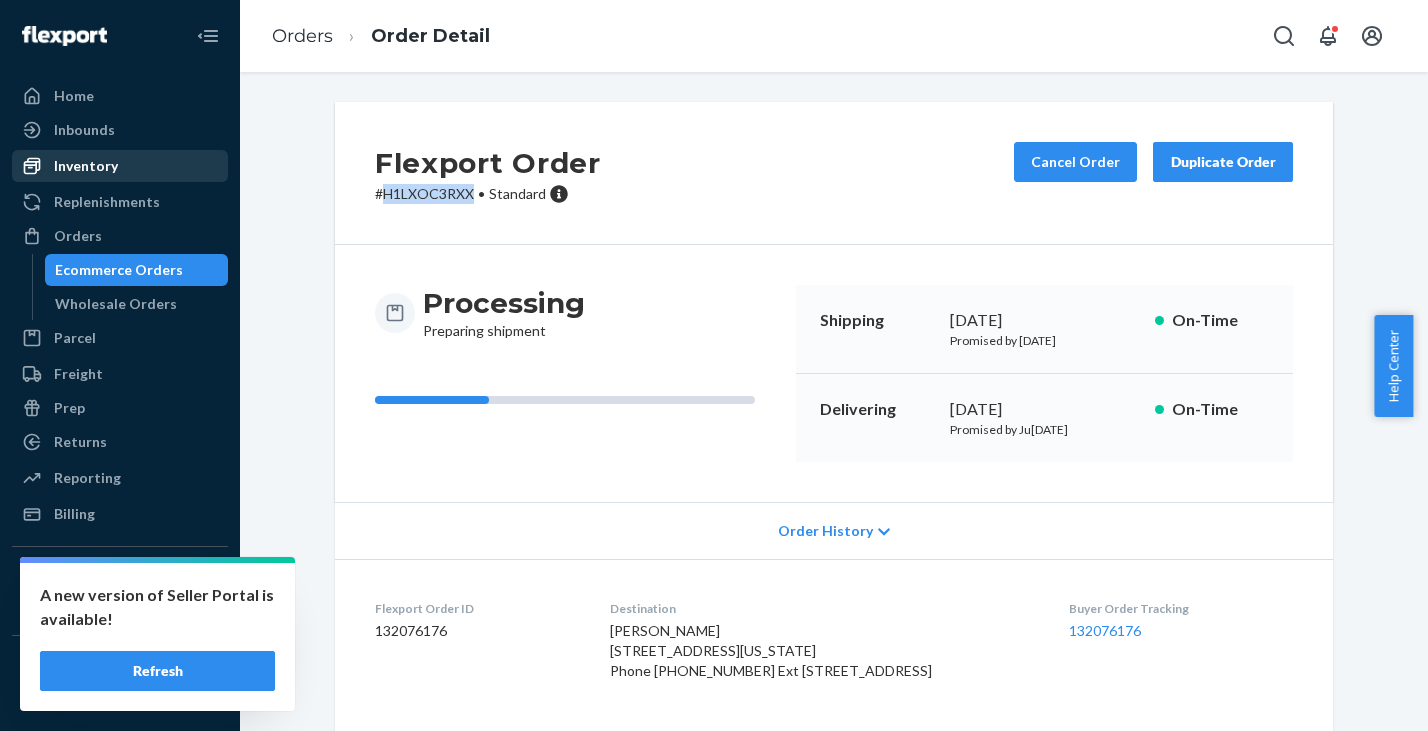 click on "Inventory" at bounding box center (86, 166) 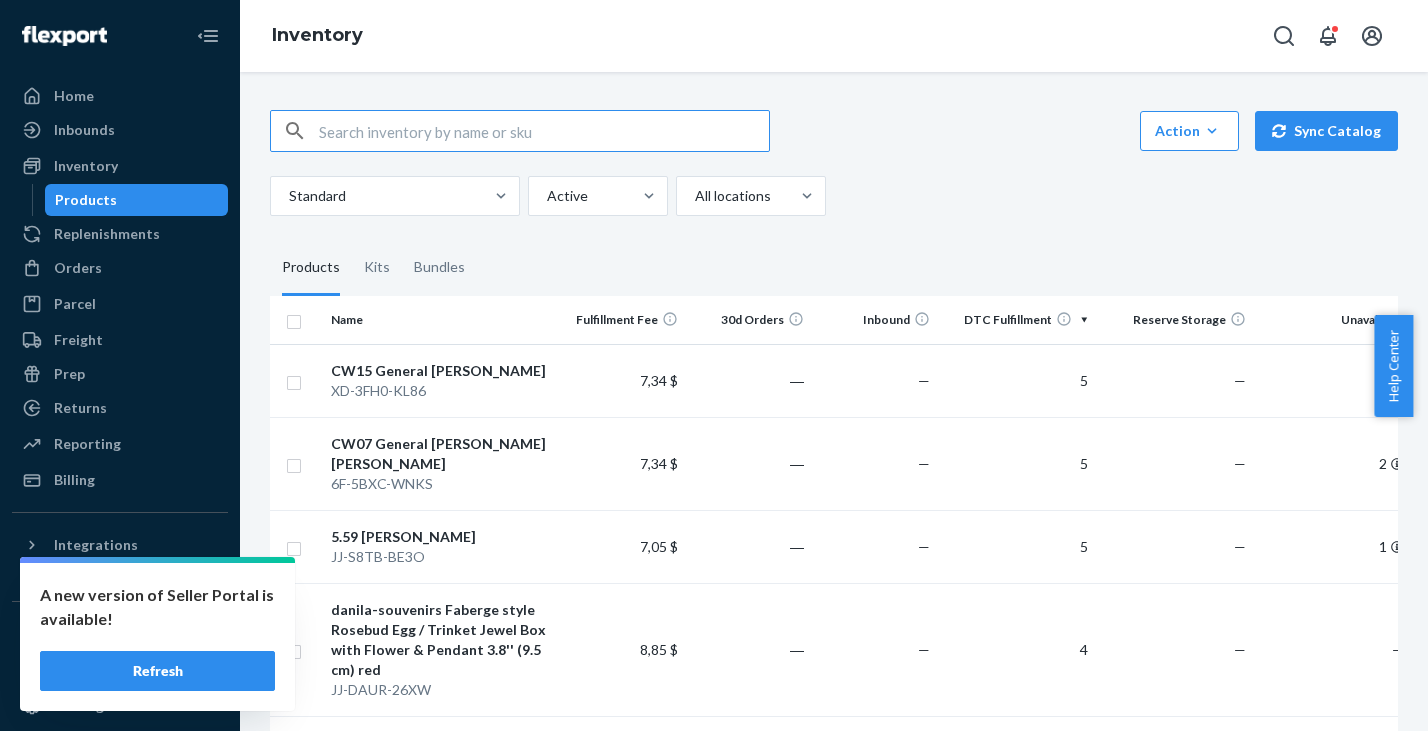 click at bounding box center (544, 131) 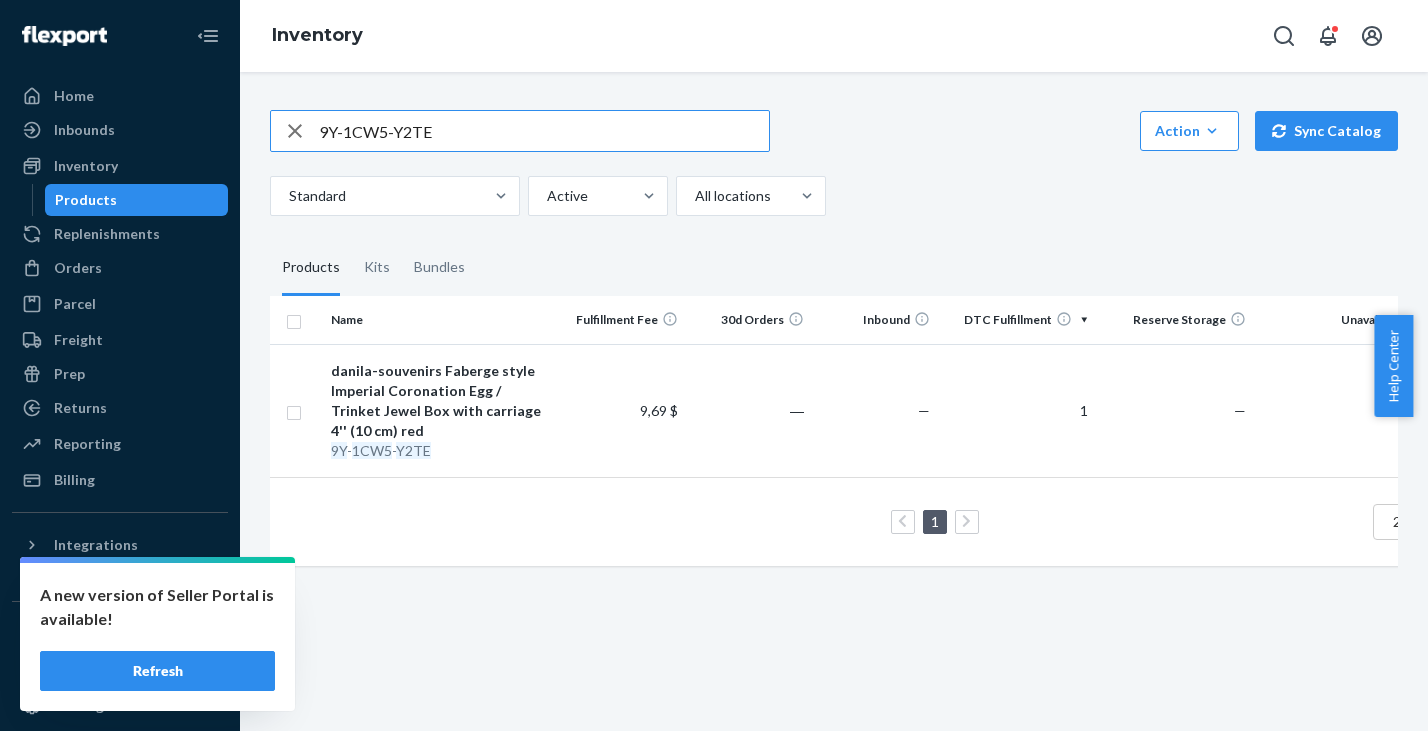 drag, startPoint x: 456, startPoint y: 135, endPoint x: 265, endPoint y: 107, distance: 193.04144 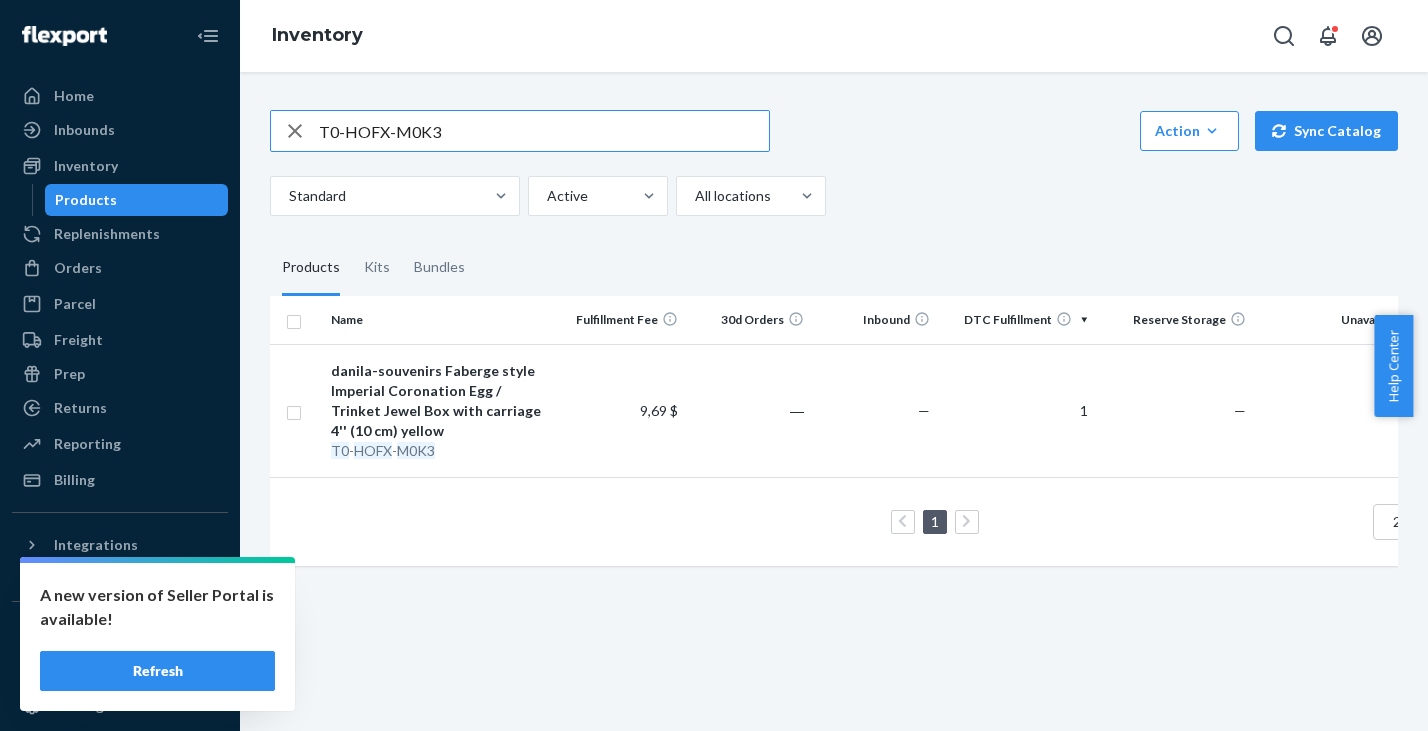 drag, startPoint x: 432, startPoint y: 121, endPoint x: 263, endPoint y: 107, distance: 169.57889 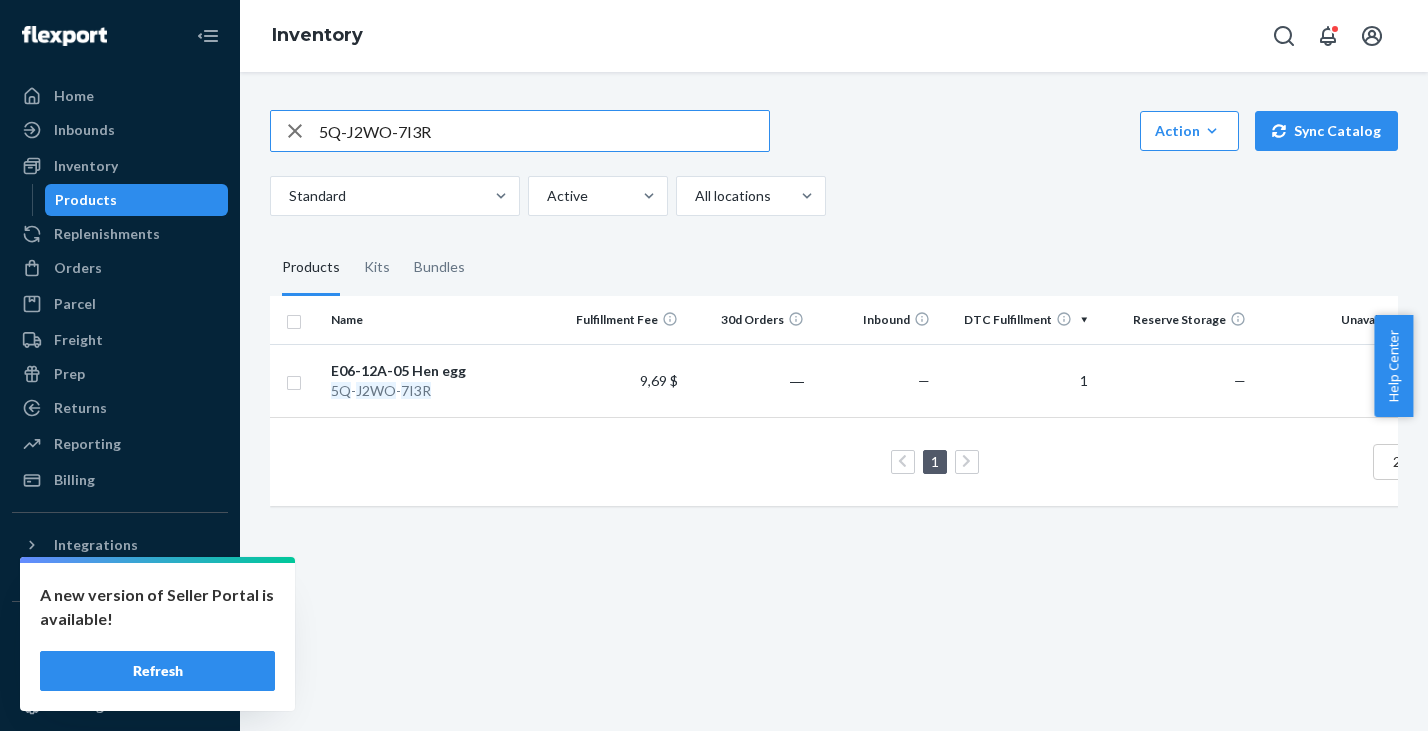 drag, startPoint x: 448, startPoint y: 133, endPoint x: 256, endPoint y: 104, distance: 194.17775 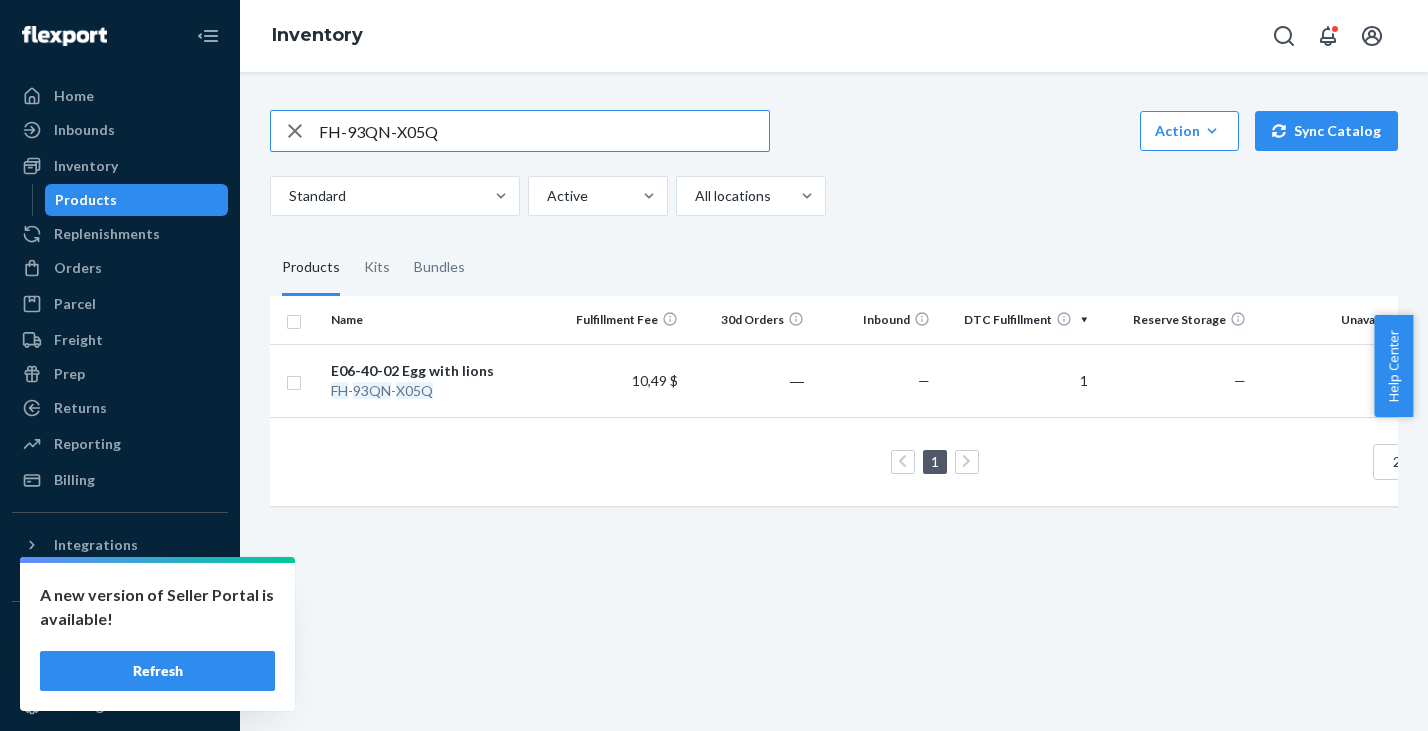 drag, startPoint x: 466, startPoint y: 138, endPoint x: 285, endPoint y: 127, distance: 181.33394 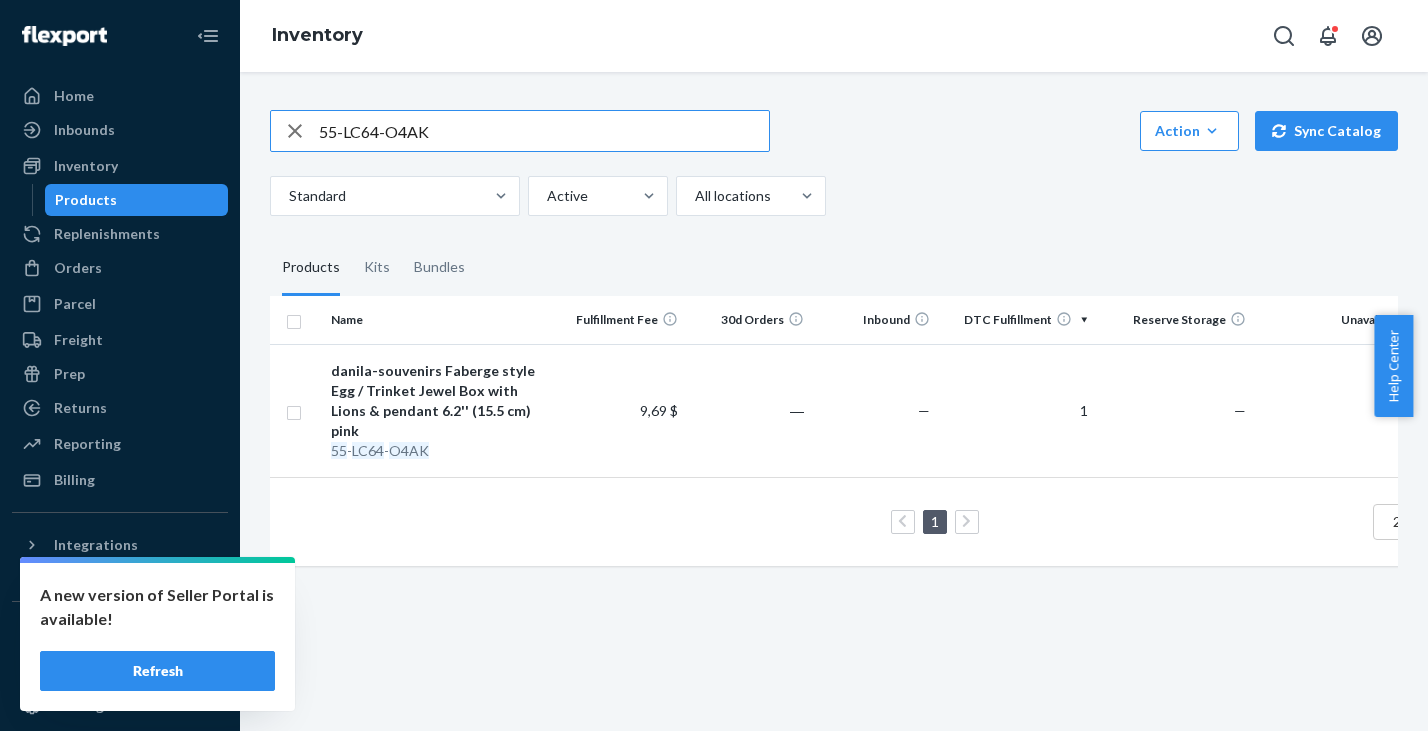 drag, startPoint x: 475, startPoint y: 136, endPoint x: 446, endPoint y: 108, distance: 40.311287 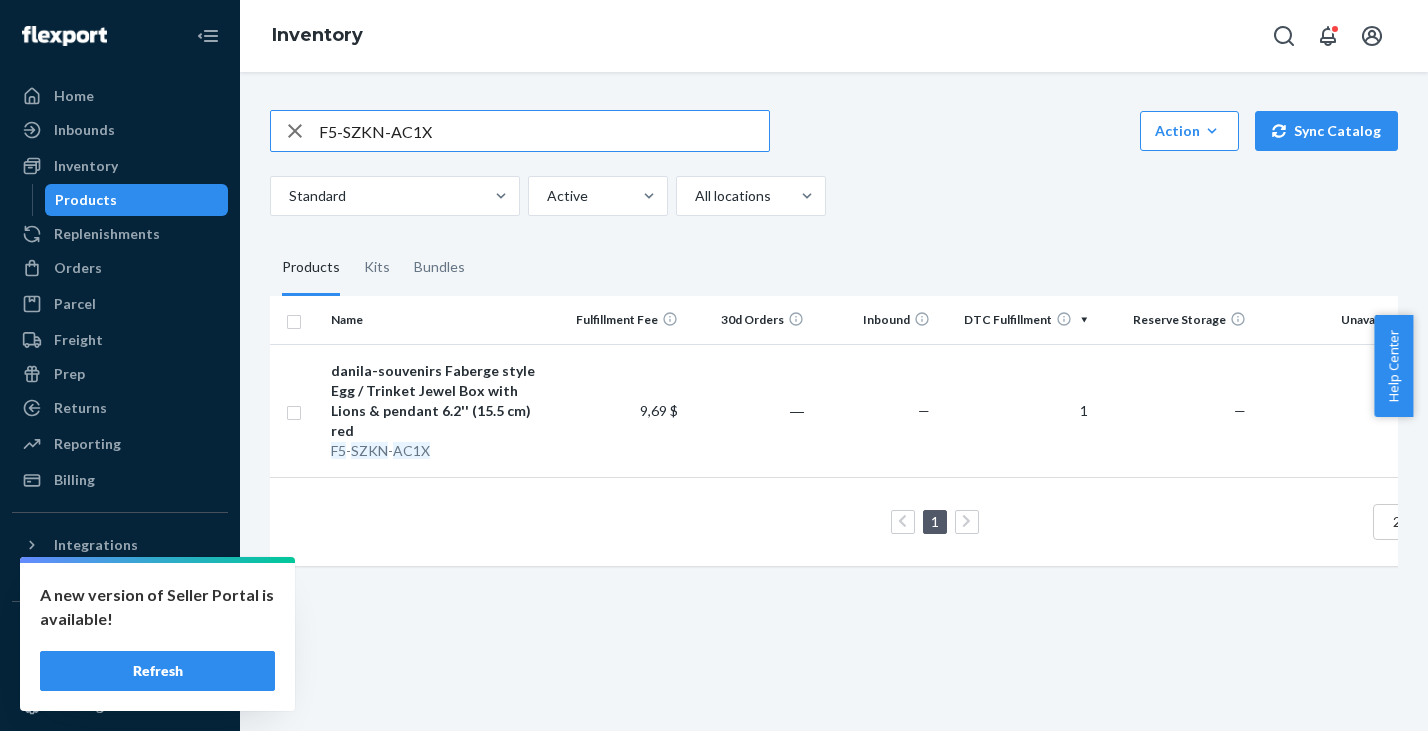 drag, startPoint x: 441, startPoint y: 126, endPoint x: 233, endPoint y: 99, distance: 209.74509 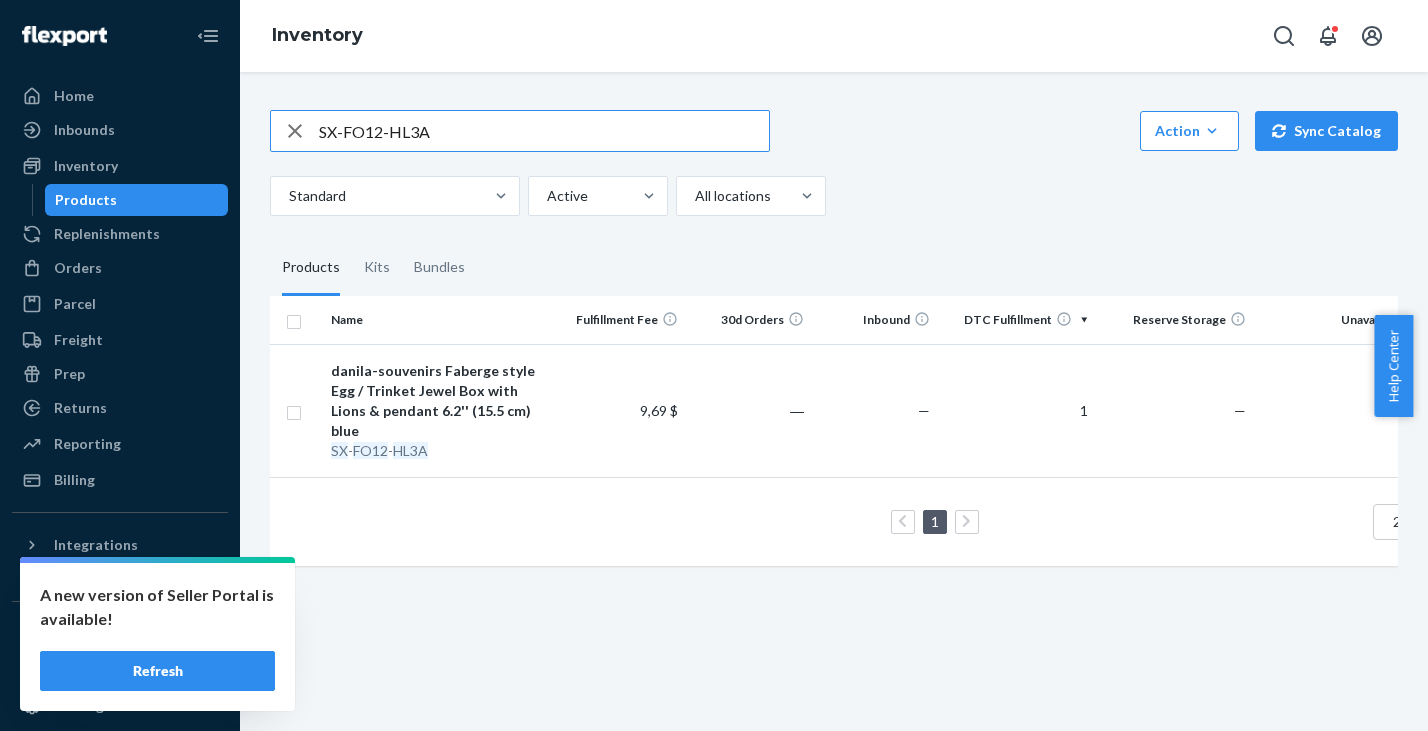 drag, startPoint x: 460, startPoint y: 135, endPoint x: 466, endPoint y: 118, distance: 18.027756 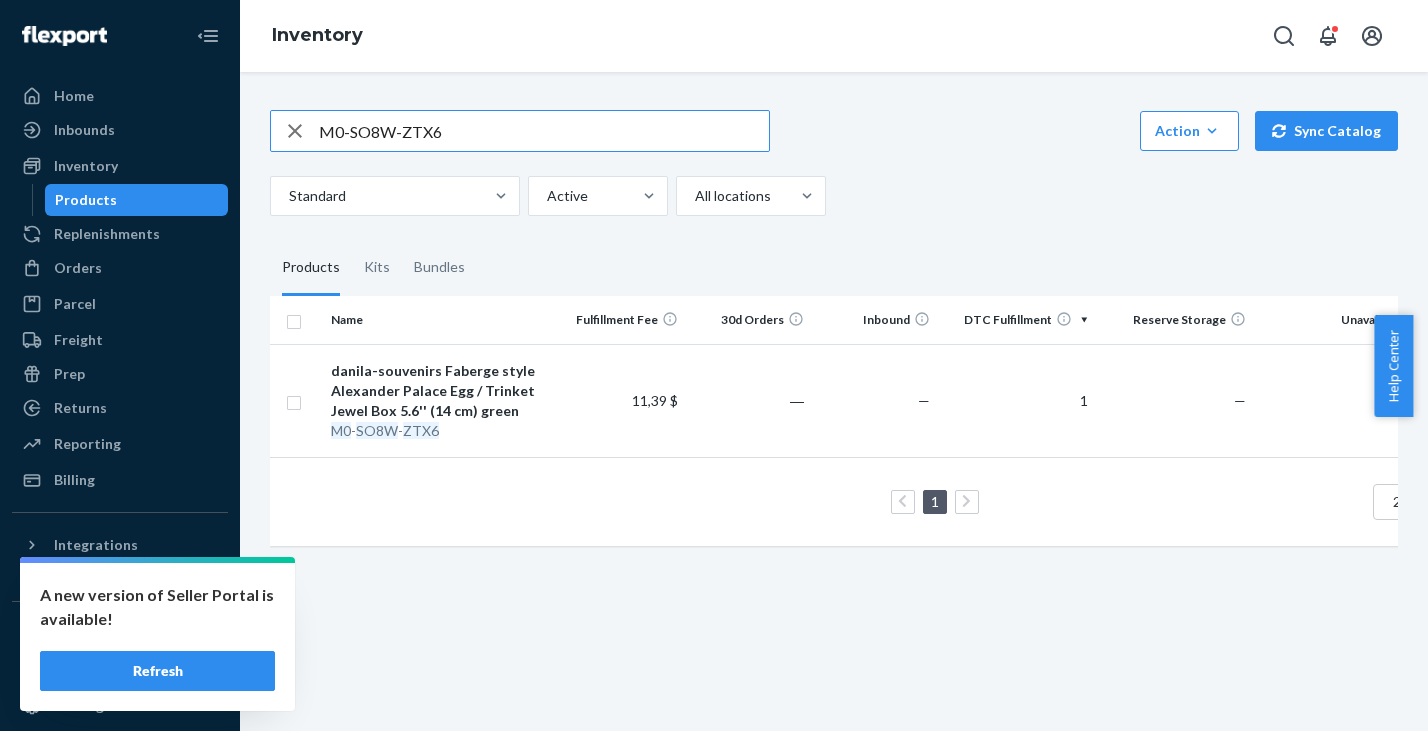 drag, startPoint x: 440, startPoint y: 133, endPoint x: 224, endPoint y: 107, distance: 217.55919 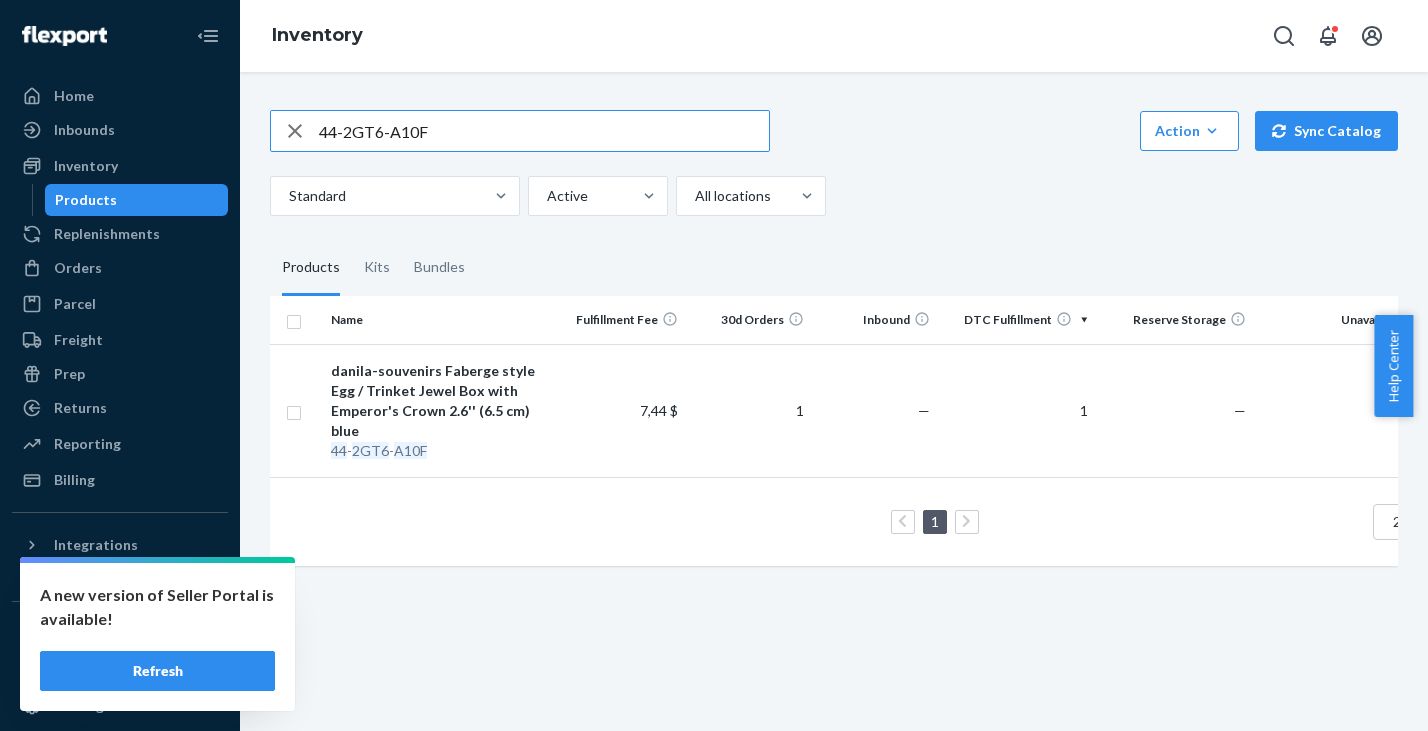 drag, startPoint x: 463, startPoint y: 138, endPoint x: 242, endPoint y: 109, distance: 222.89459 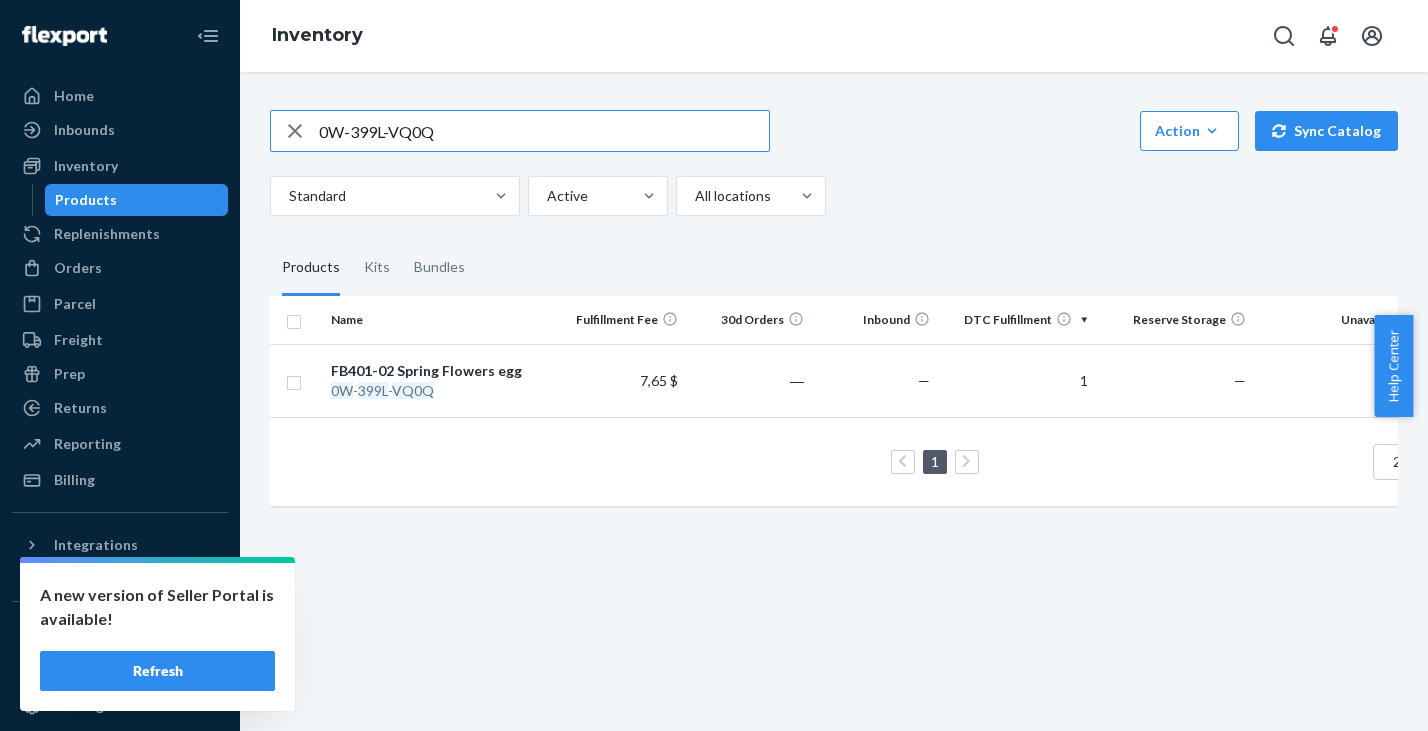 drag, startPoint x: 479, startPoint y: 135, endPoint x: 185, endPoint y: 105, distance: 295.52664 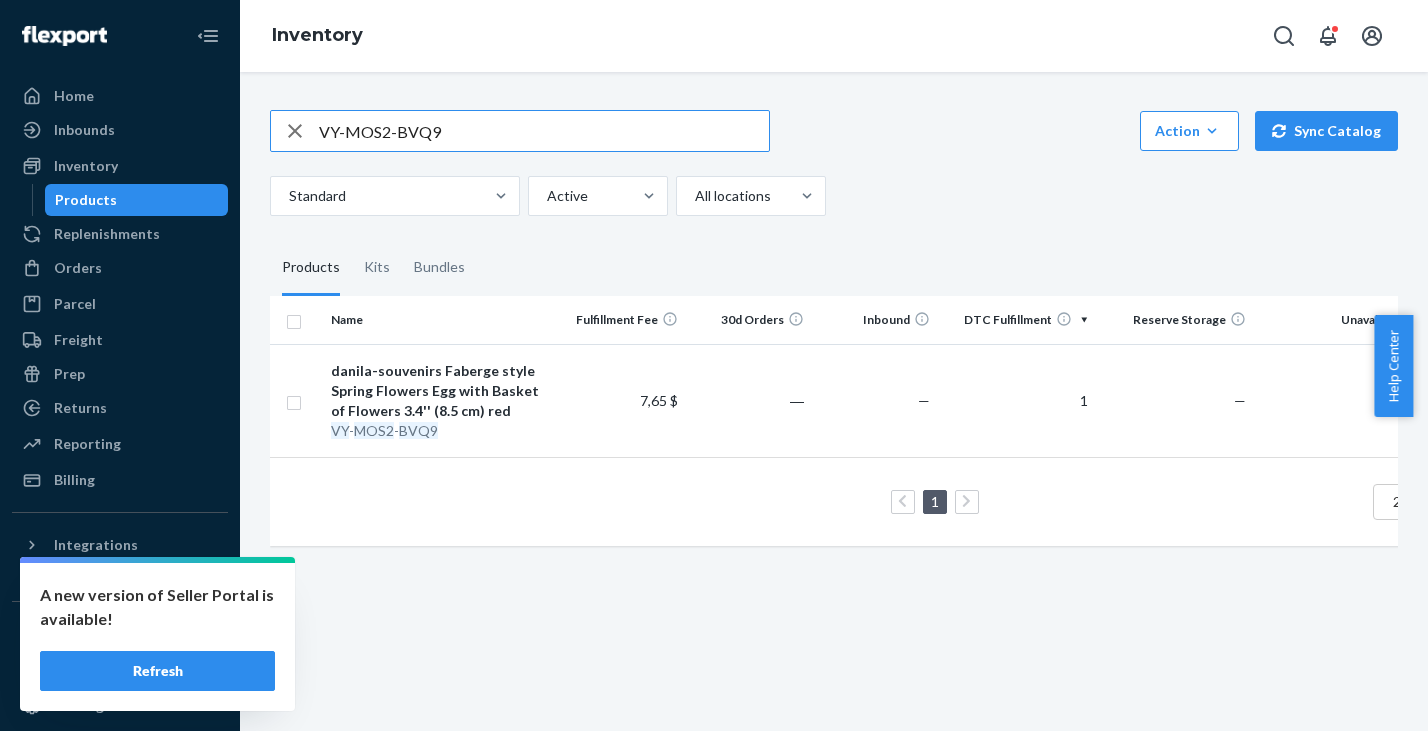 drag, startPoint x: 461, startPoint y: 132, endPoint x: 217, endPoint y: 117, distance: 244.46063 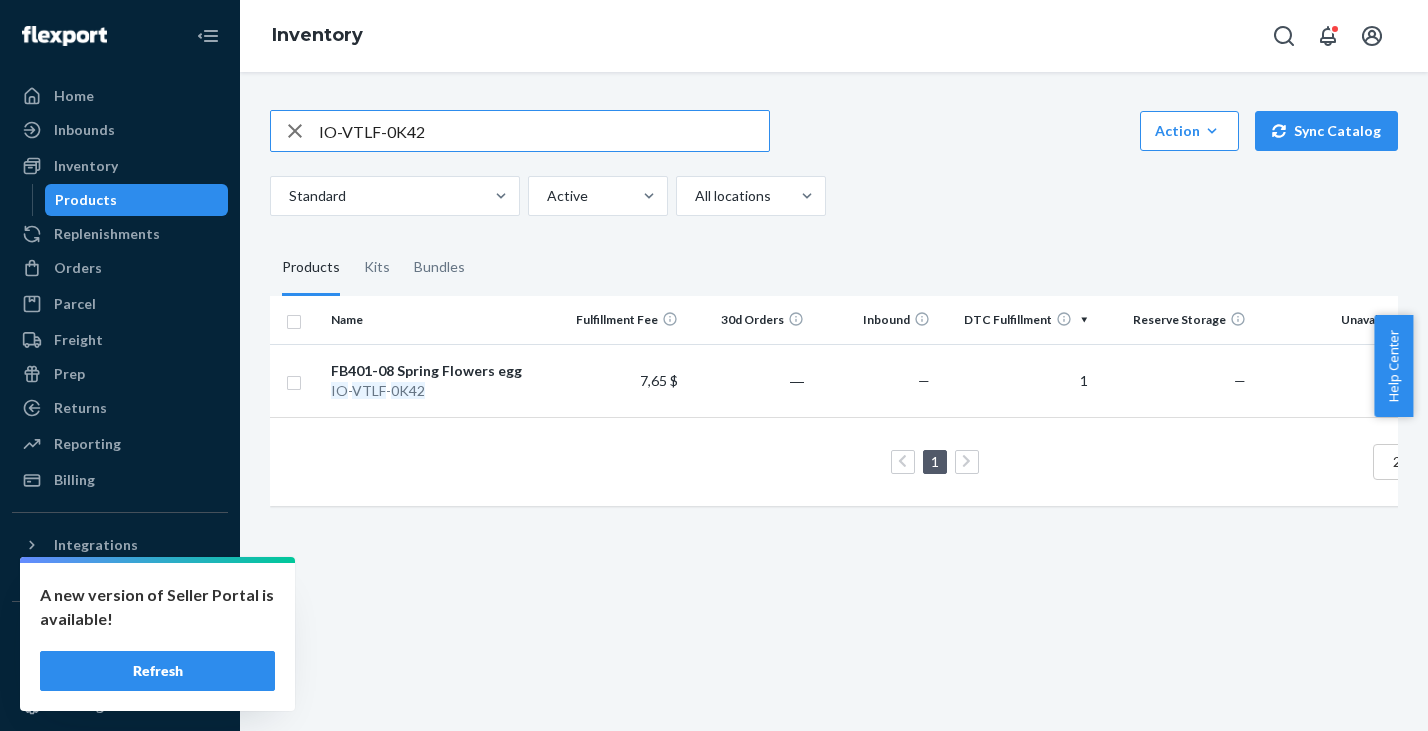 drag, startPoint x: 438, startPoint y: 134, endPoint x: 410, endPoint y: 108, distance: 38.209946 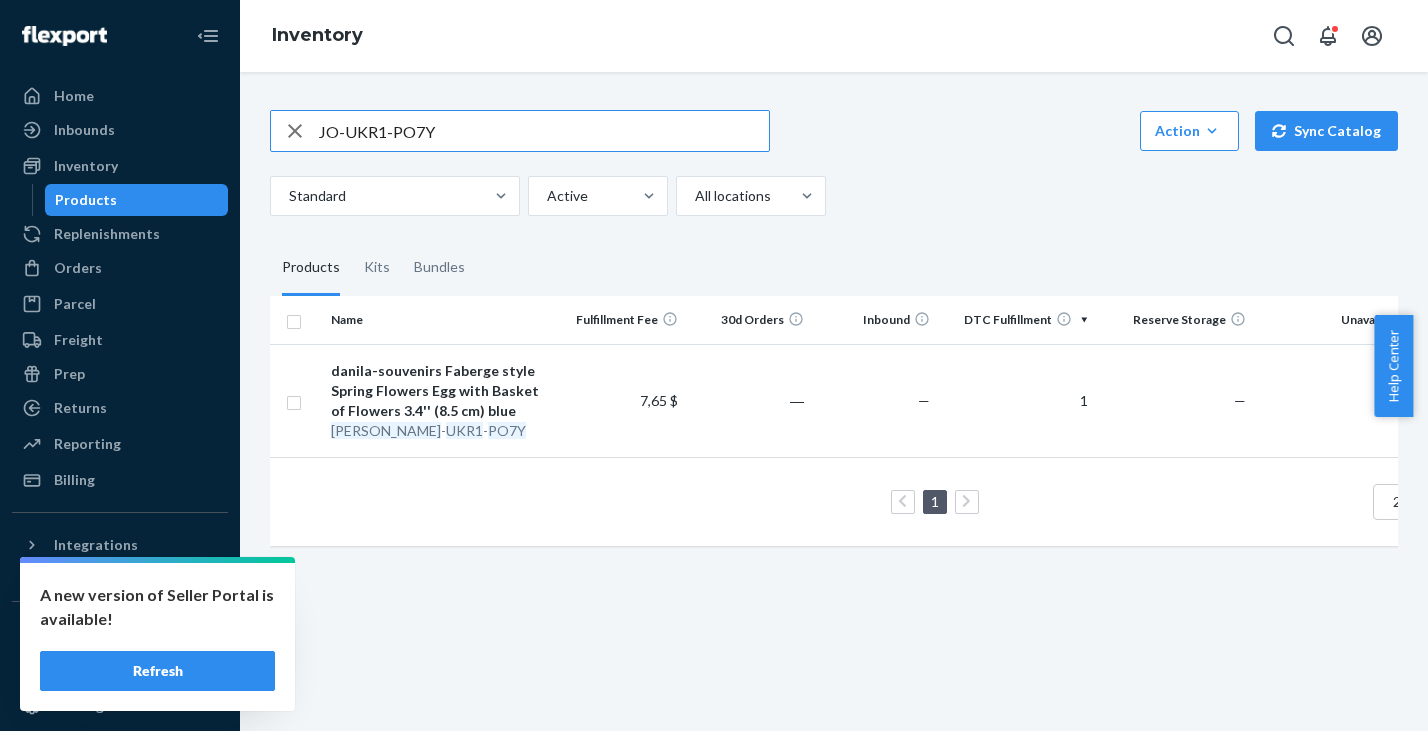 drag, startPoint x: 464, startPoint y: 130, endPoint x: 217, endPoint y: 100, distance: 248.81519 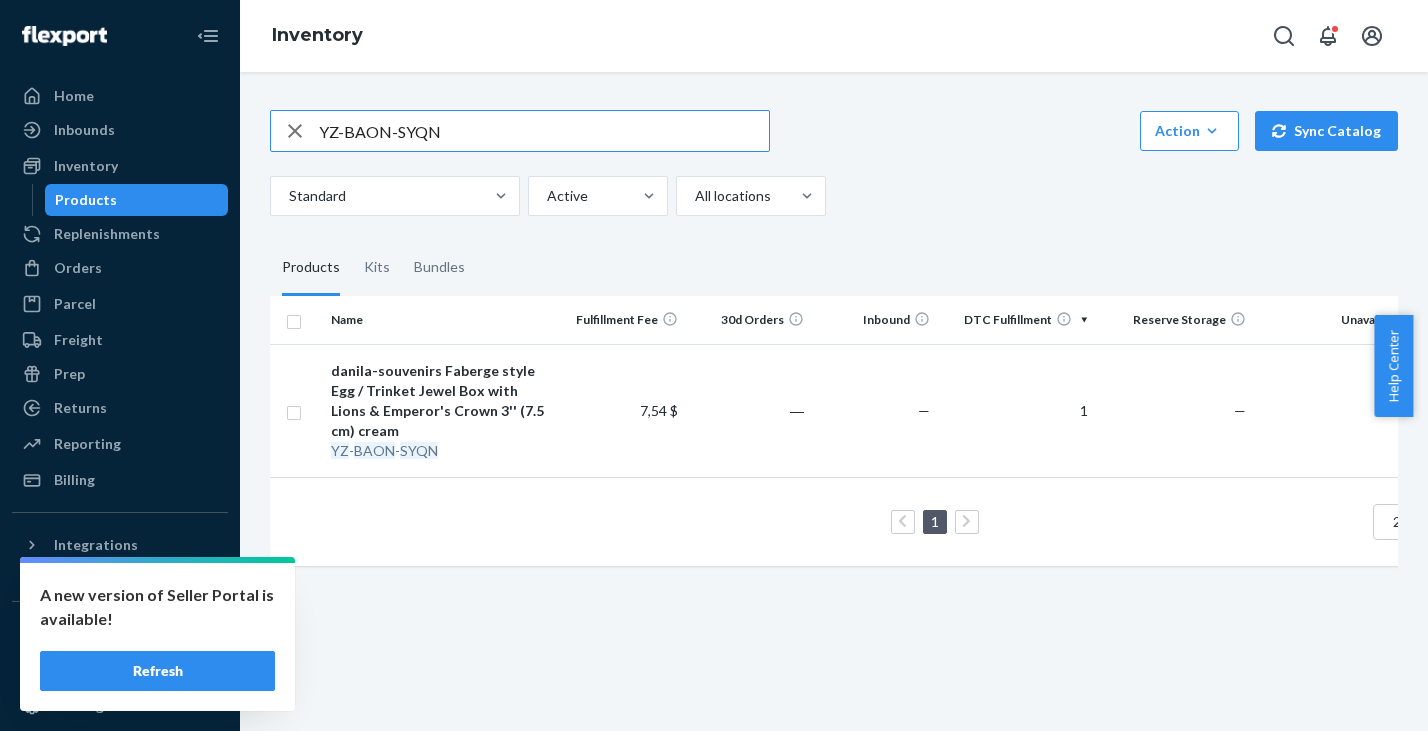 drag, startPoint x: 465, startPoint y: 136, endPoint x: 385, endPoint y: 118, distance: 82 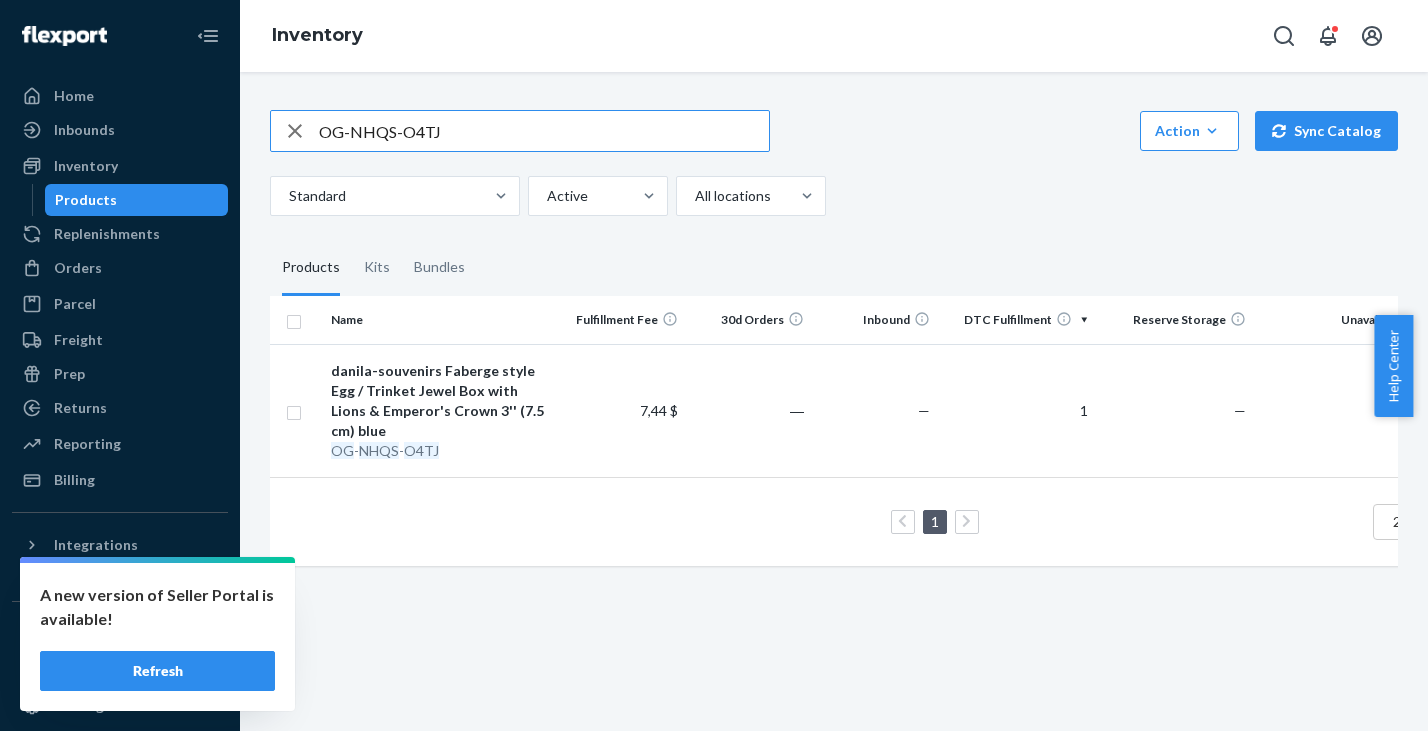 drag, startPoint x: 446, startPoint y: 136, endPoint x: 210, endPoint y: 107, distance: 237.7751 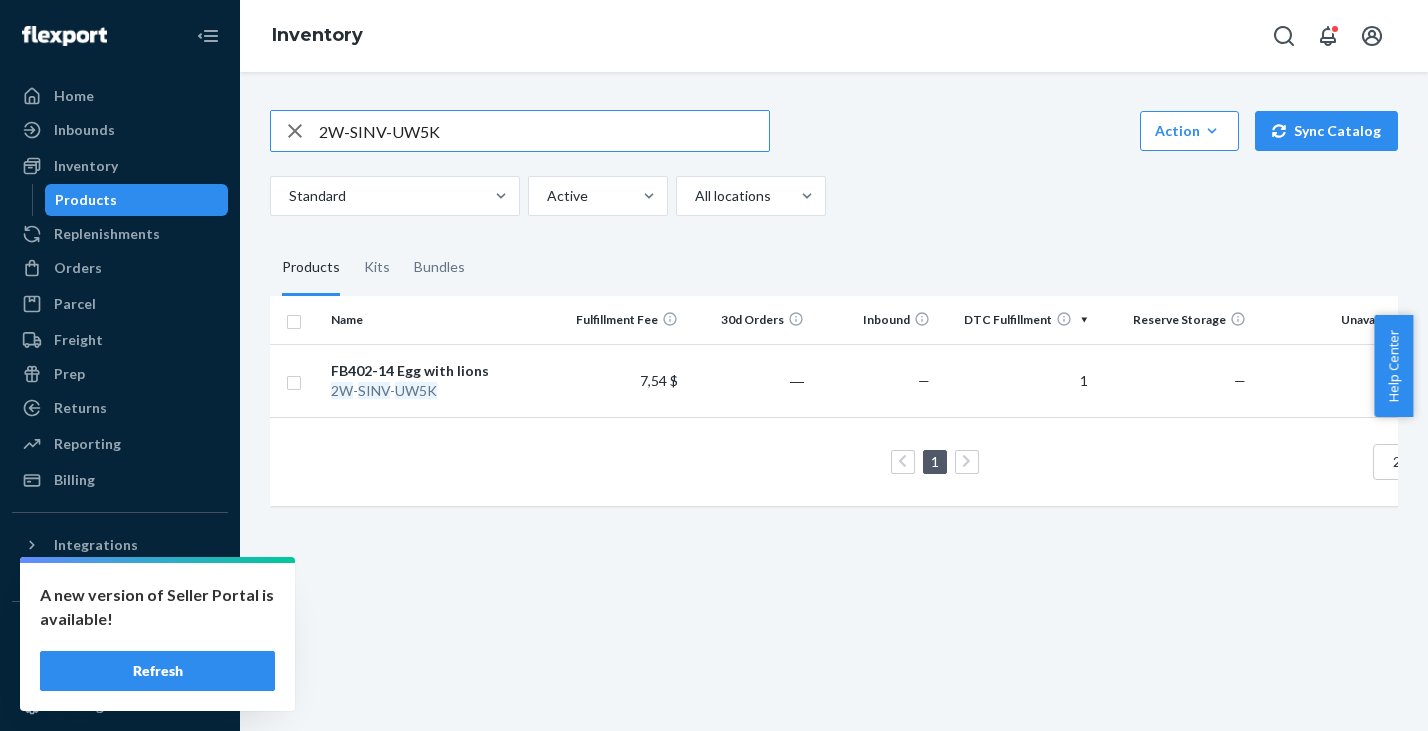 drag, startPoint x: 478, startPoint y: 138, endPoint x: 341, endPoint y: 110, distance: 139.83205 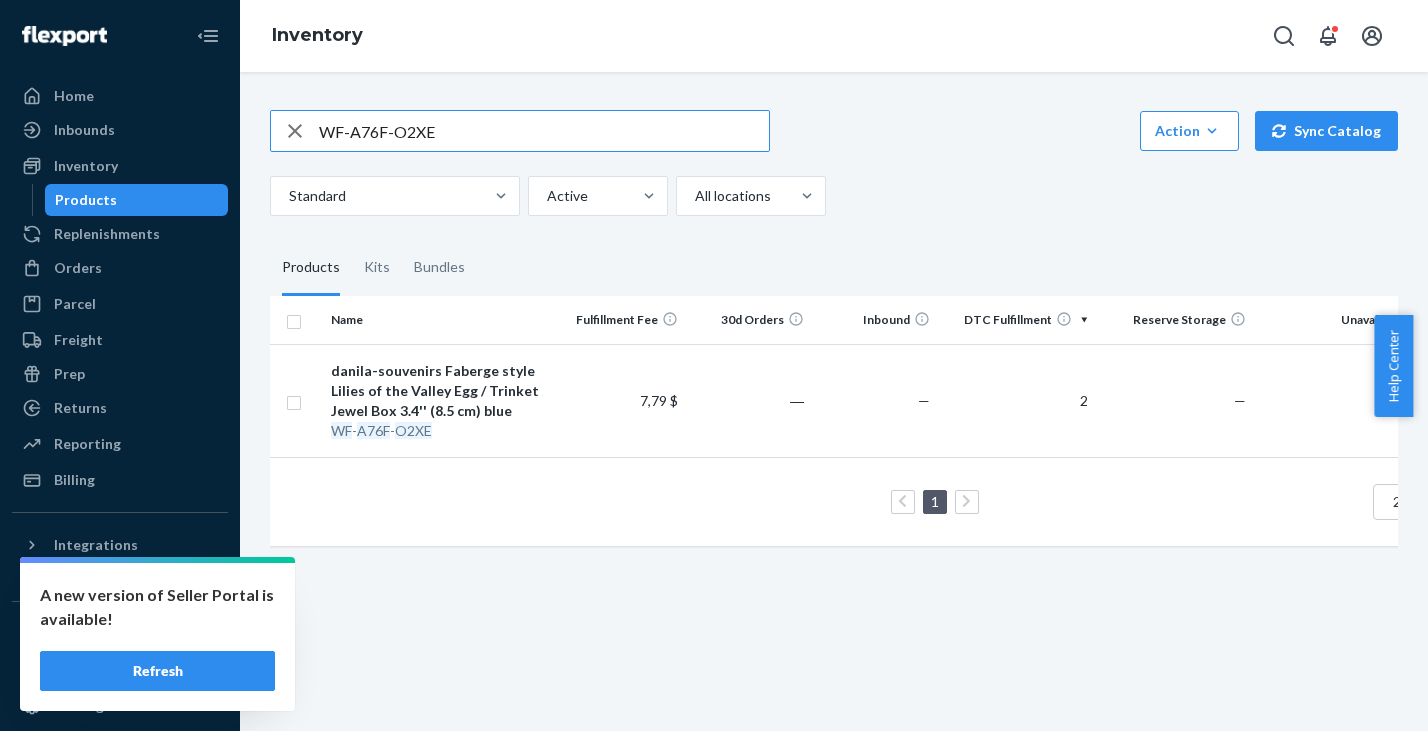 drag, startPoint x: 469, startPoint y: 133, endPoint x: 236, endPoint y: 108, distance: 234.33736 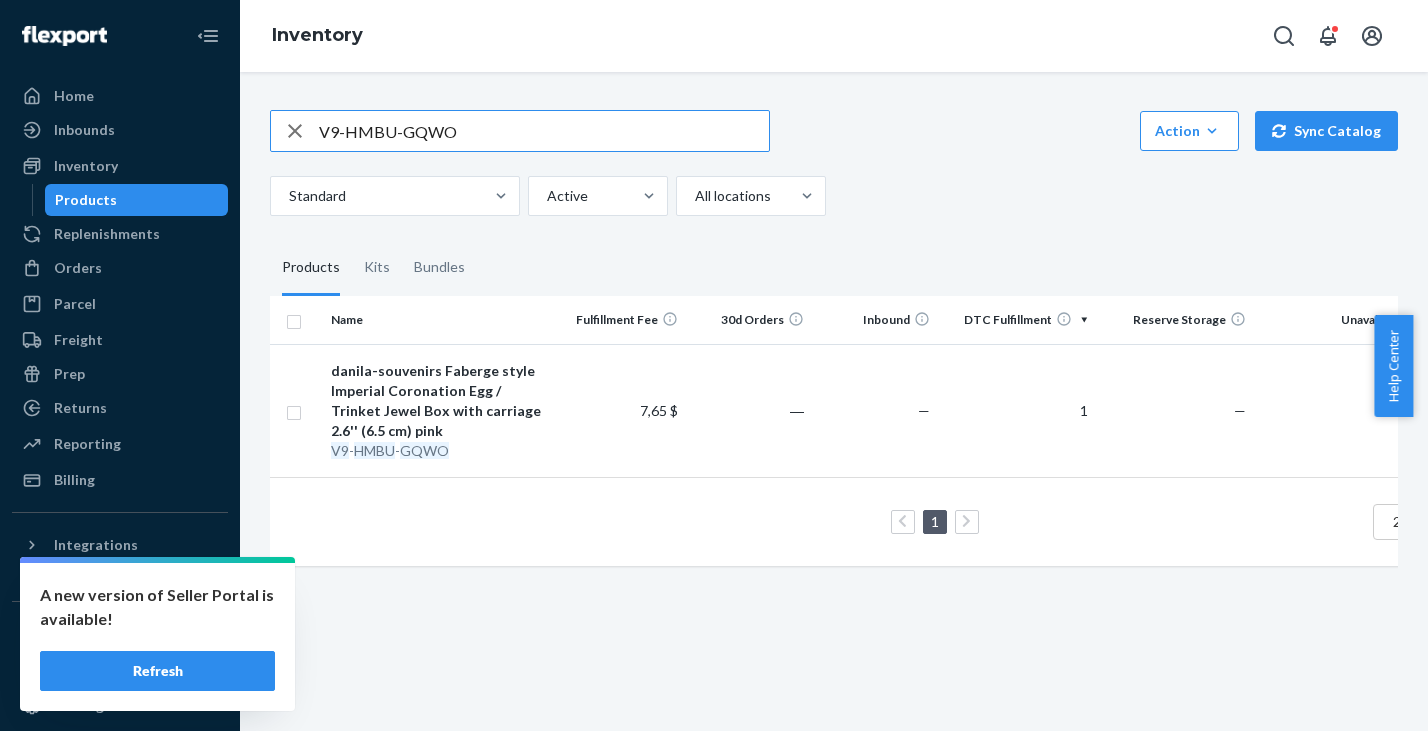 drag, startPoint x: 488, startPoint y: 136, endPoint x: 269, endPoint y: 118, distance: 219.73848 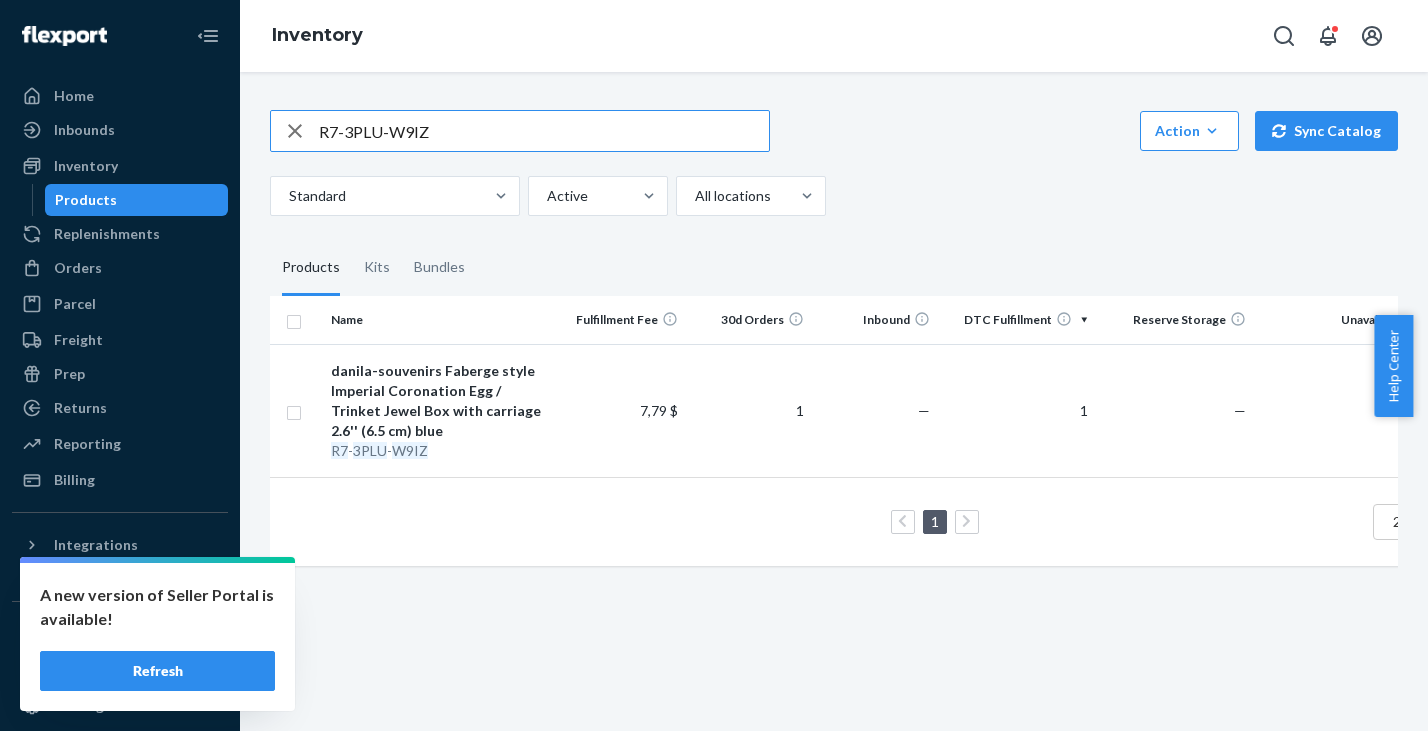 drag, startPoint x: 478, startPoint y: 137, endPoint x: 200, endPoint y: 107, distance: 279.614 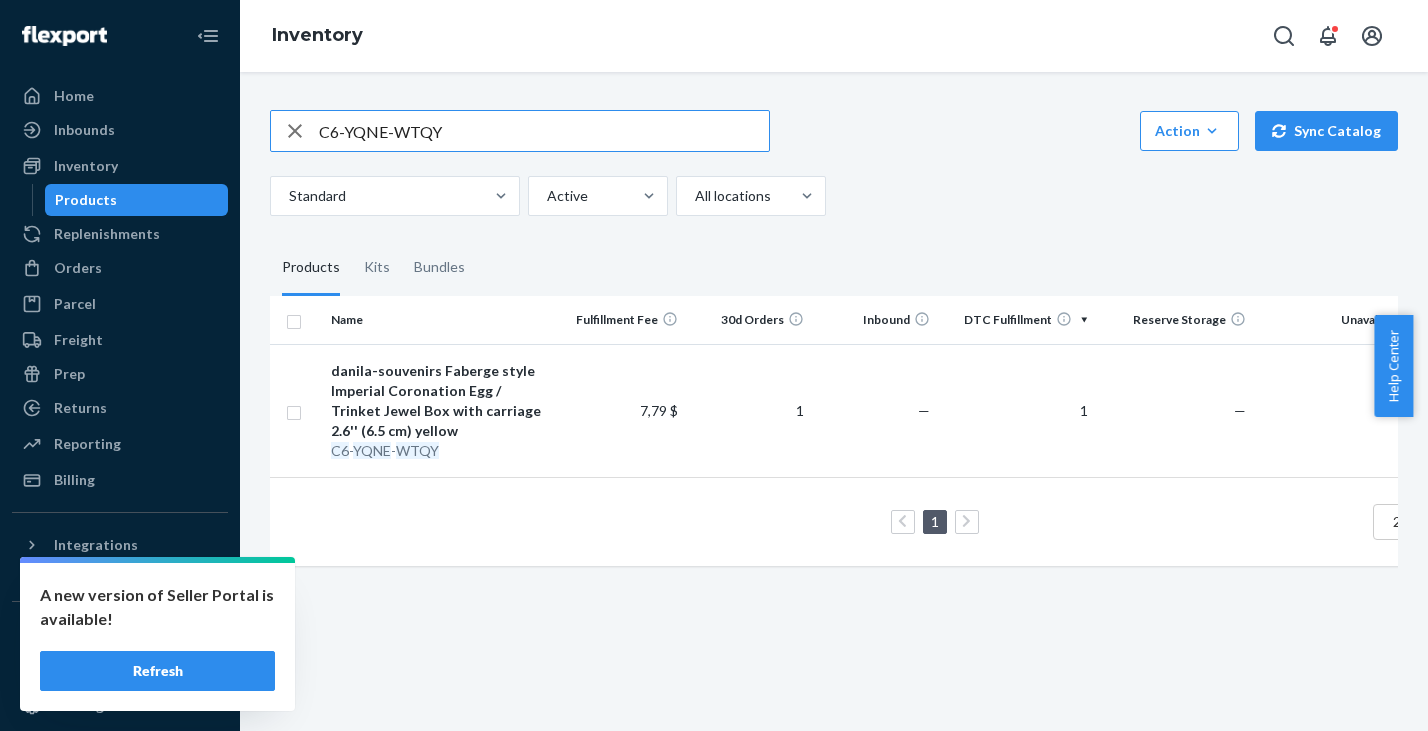 drag, startPoint x: 468, startPoint y: 132, endPoint x: 219, endPoint y: 103, distance: 250.68306 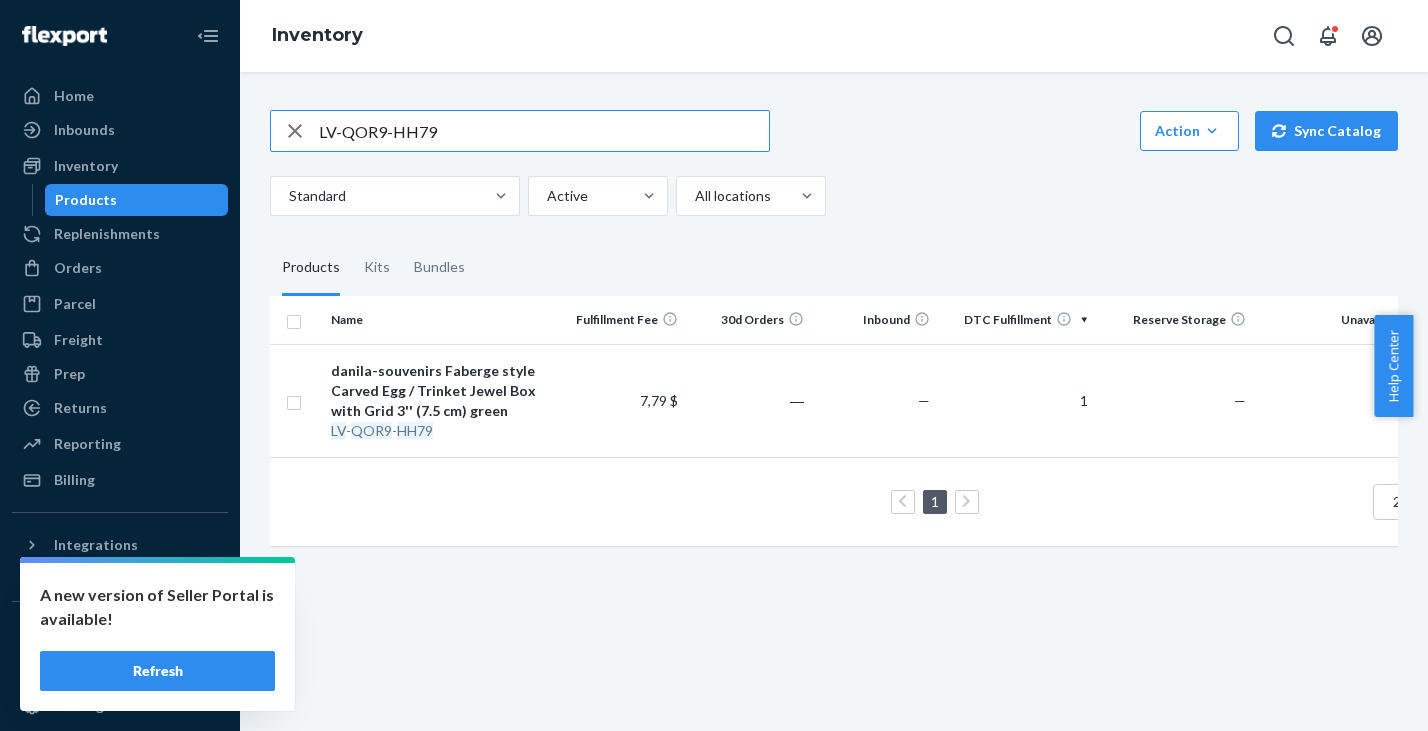 drag, startPoint x: 461, startPoint y: 135, endPoint x: 180, endPoint y: 102, distance: 282.9311 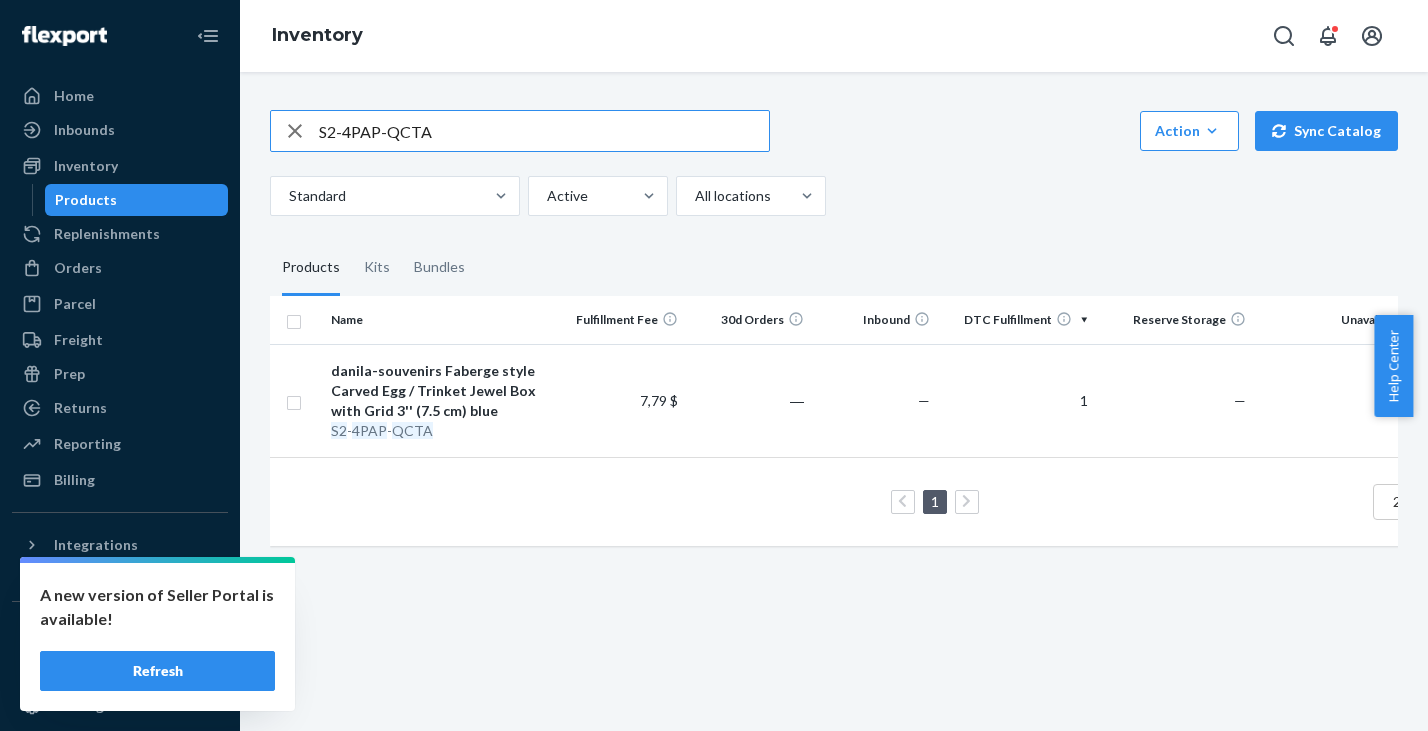 drag, startPoint x: 444, startPoint y: 134, endPoint x: 243, endPoint y: 107, distance: 202.80533 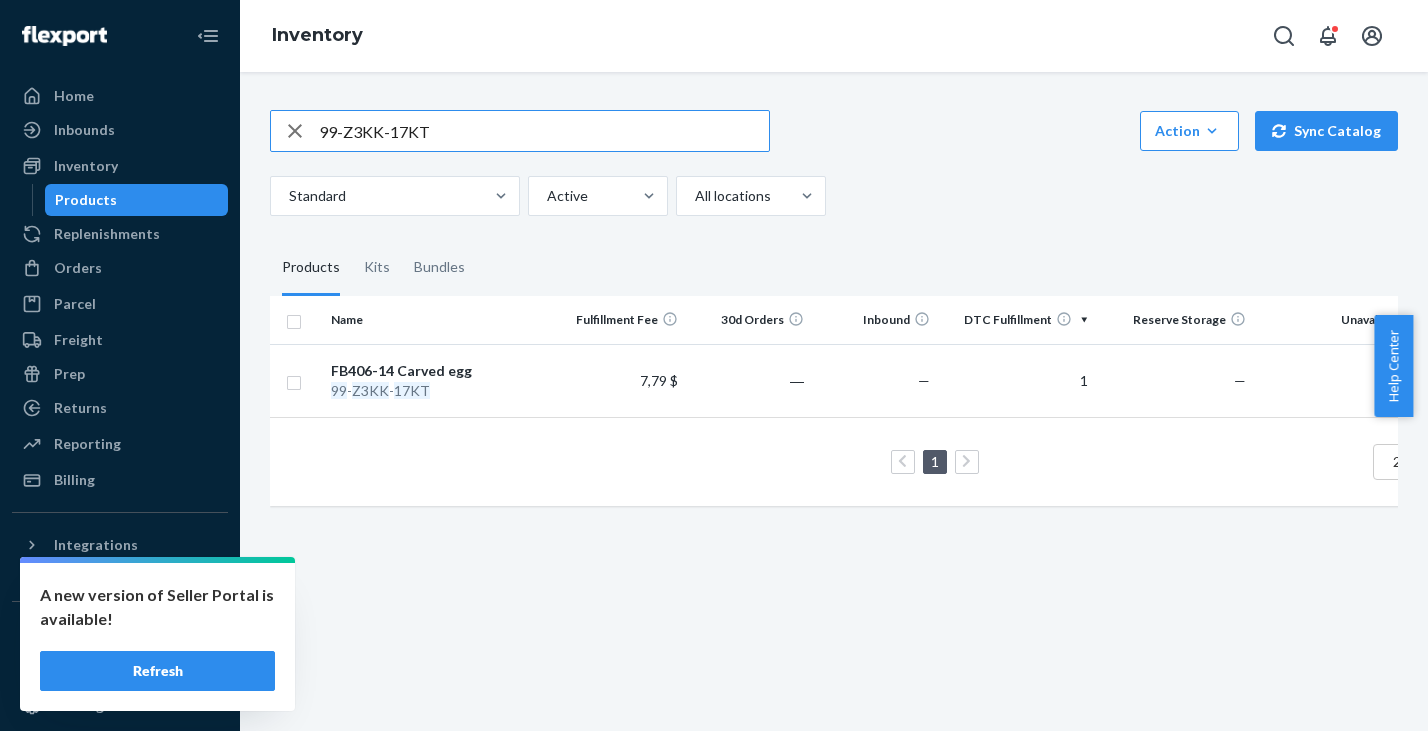 drag, startPoint x: 433, startPoint y: 134, endPoint x: 229, endPoint y: 113, distance: 205.07803 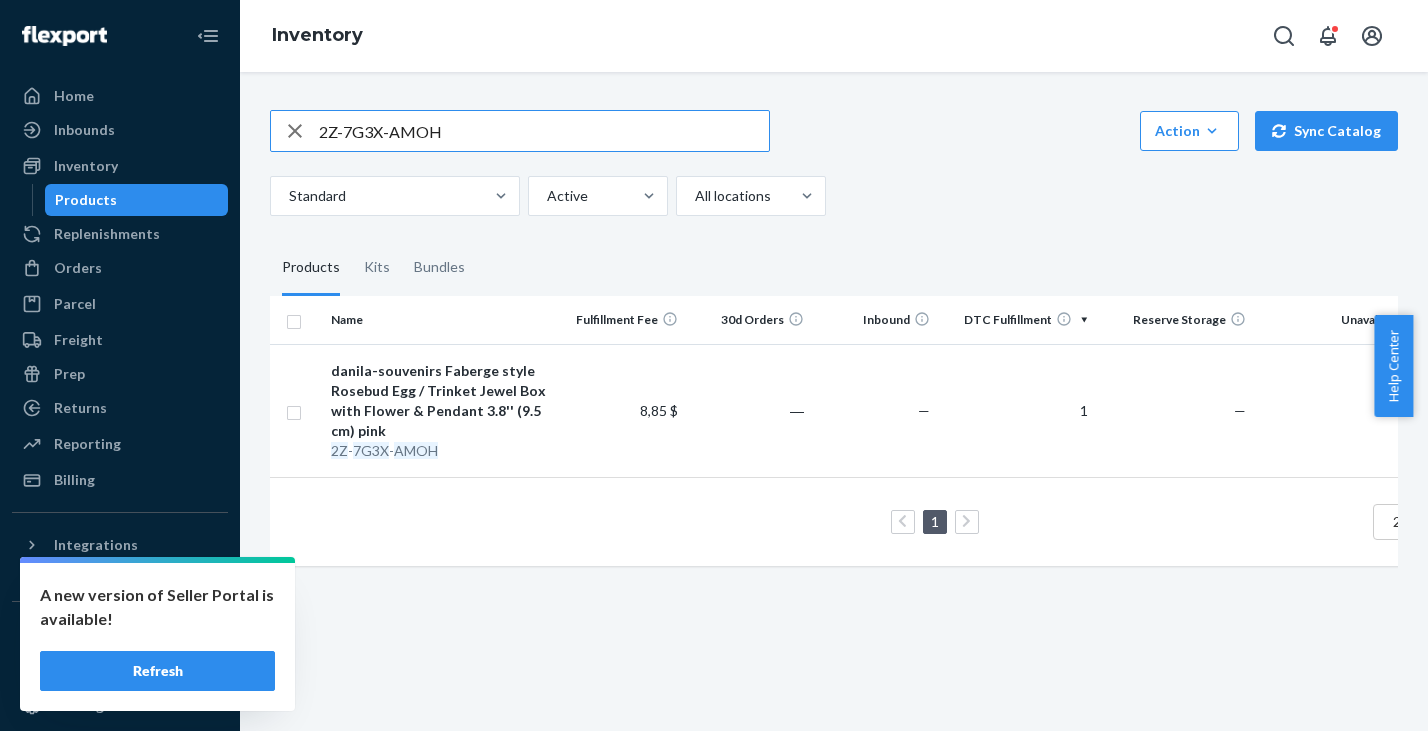 drag, startPoint x: 475, startPoint y: 137, endPoint x: 240, endPoint y: 119, distance: 235.68835 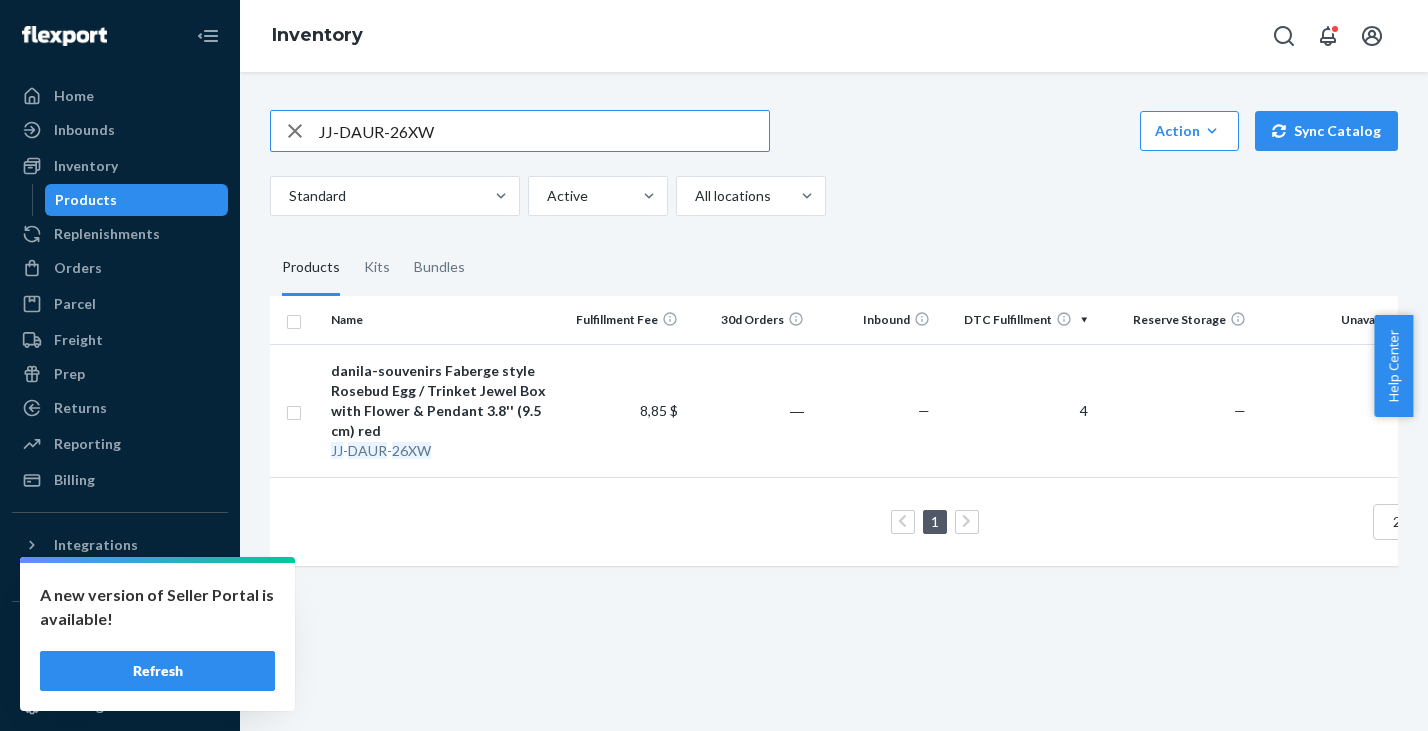 drag, startPoint x: 438, startPoint y: 131, endPoint x: 220, endPoint y: 104, distance: 219.66565 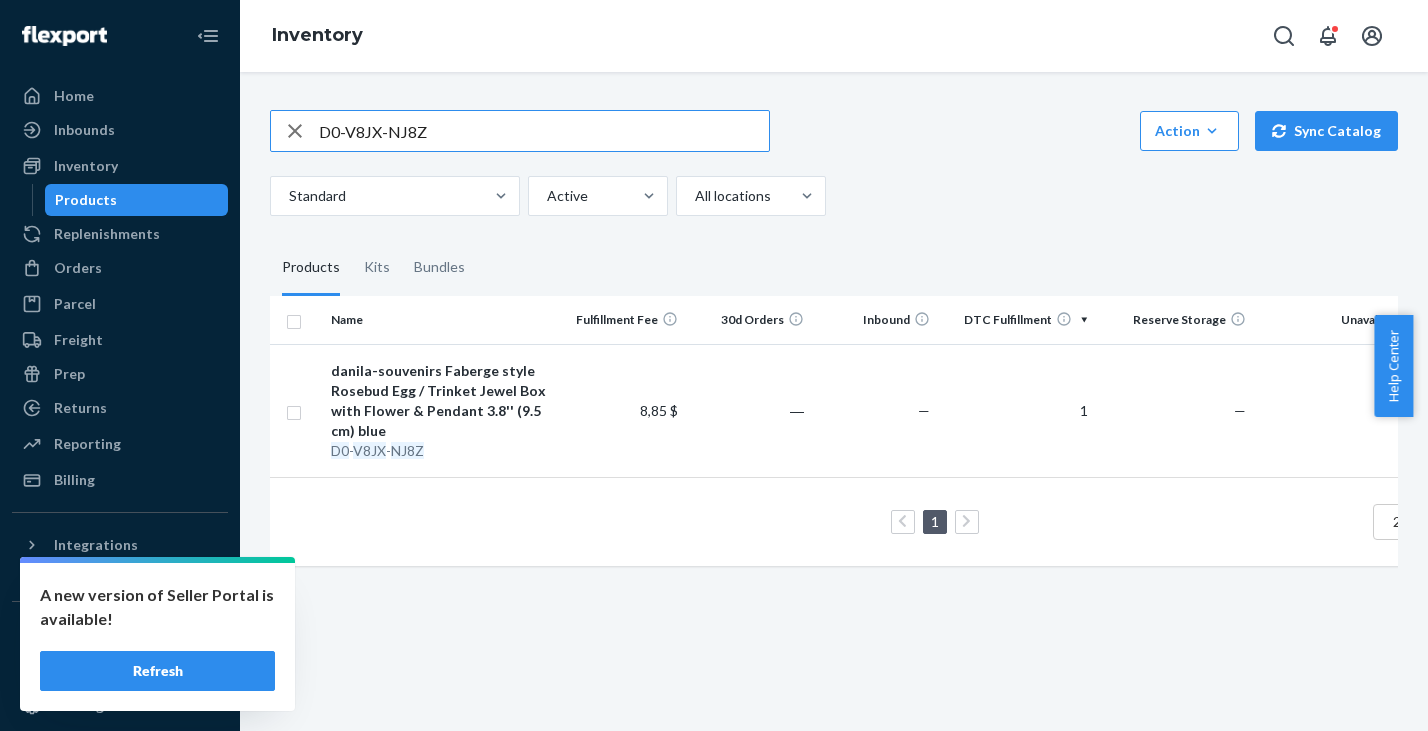 drag, startPoint x: 449, startPoint y: 135, endPoint x: 332, endPoint y: 126, distance: 117.34564 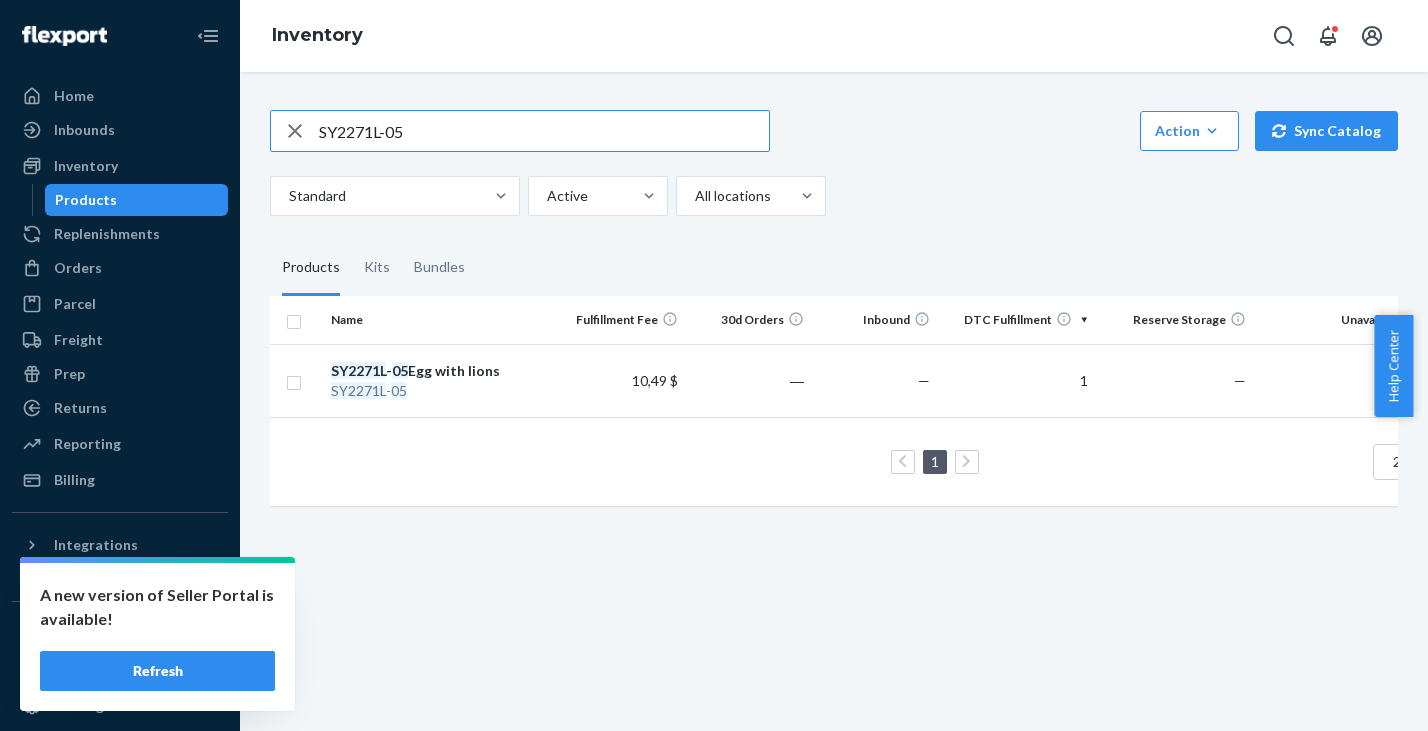 drag, startPoint x: 432, startPoint y: 139, endPoint x: 236, endPoint y: 119, distance: 197.01776 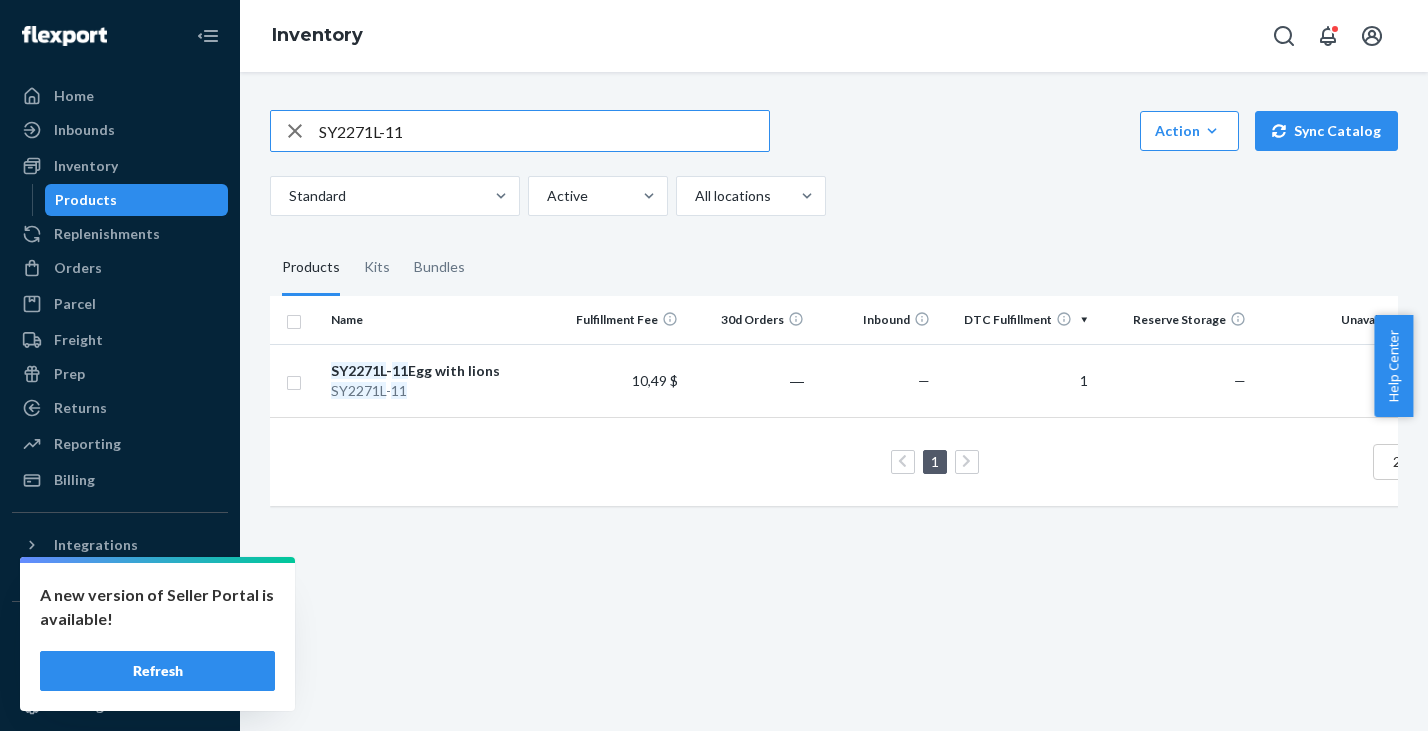 drag, startPoint x: 435, startPoint y: 138, endPoint x: 278, endPoint y: 115, distance: 158.67577 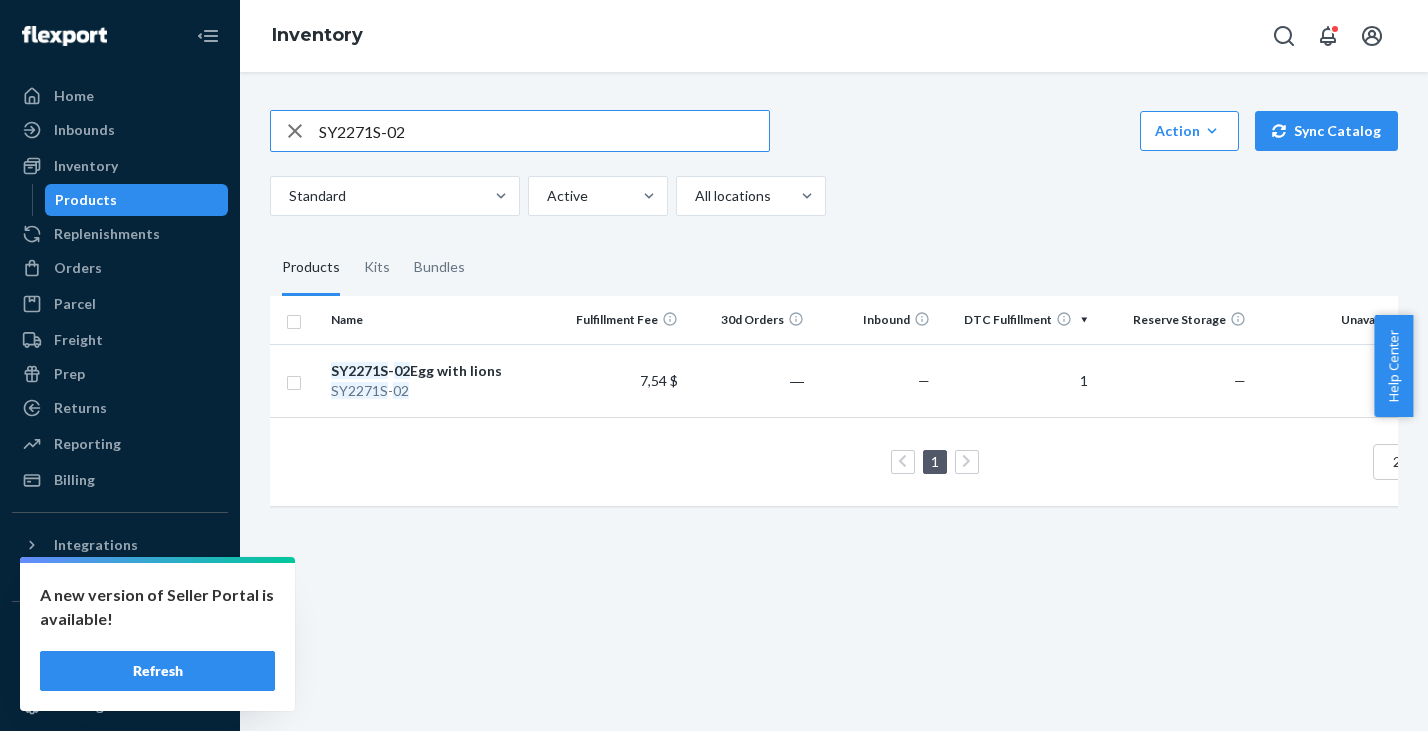 drag, startPoint x: 437, startPoint y: 135, endPoint x: 363, endPoint y: 119, distance: 75.70998 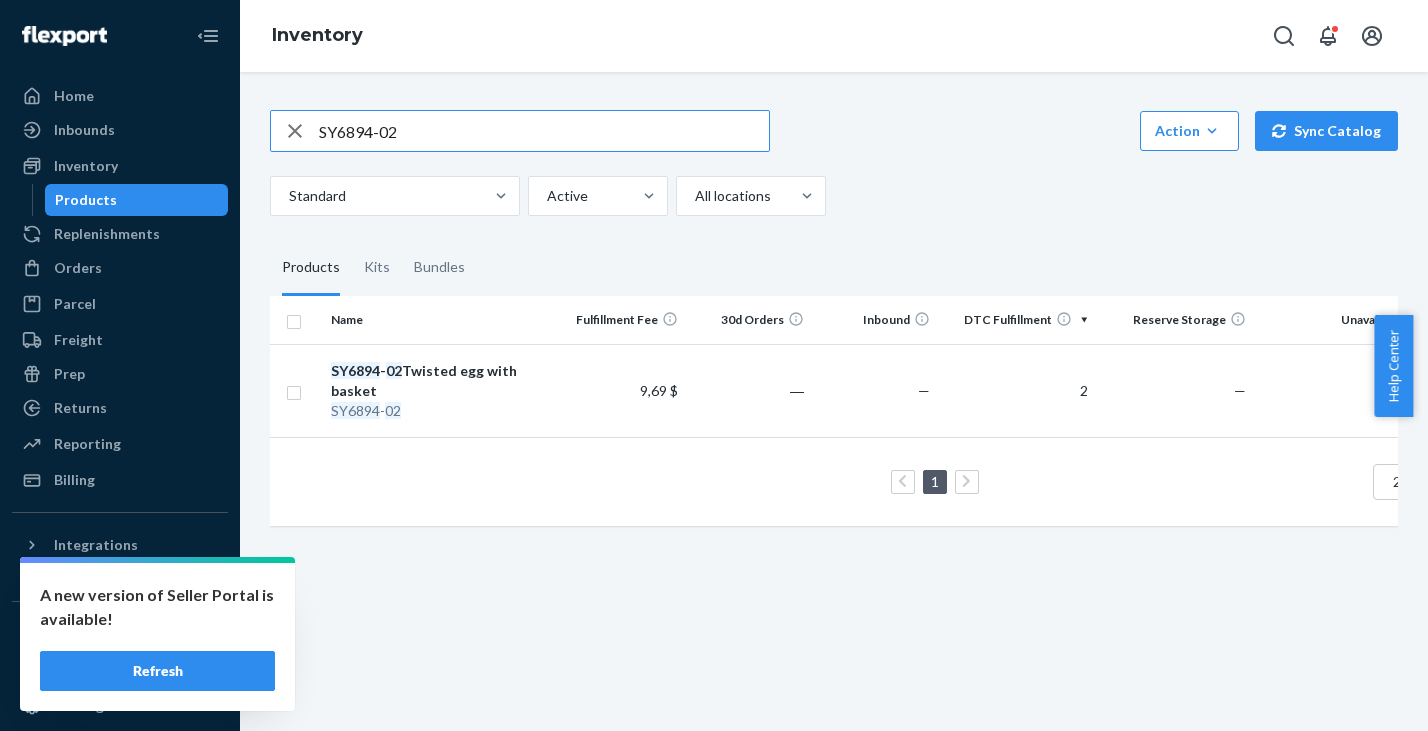 drag, startPoint x: 415, startPoint y: 120, endPoint x: 262, endPoint y: 129, distance: 153.26448 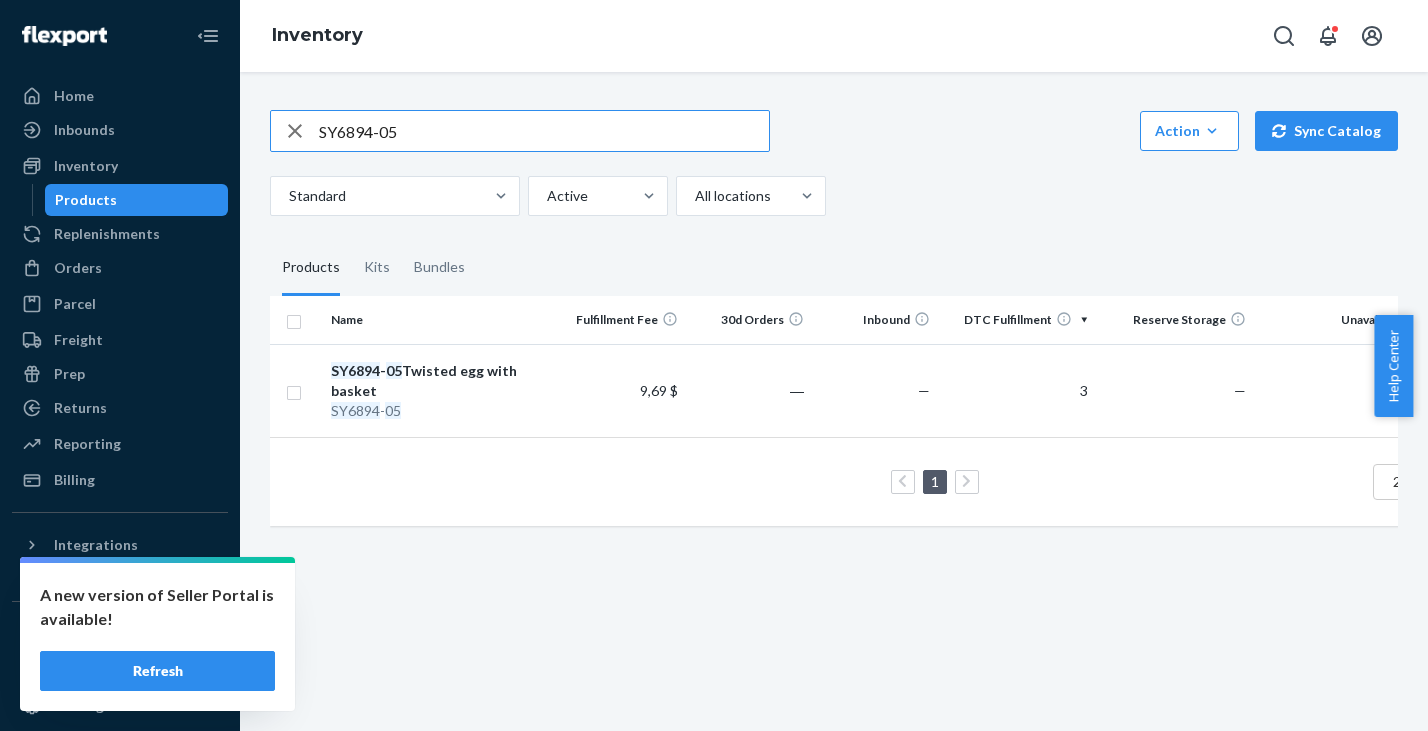 drag, startPoint x: 432, startPoint y: 138, endPoint x: 190, endPoint y: 119, distance: 242.74472 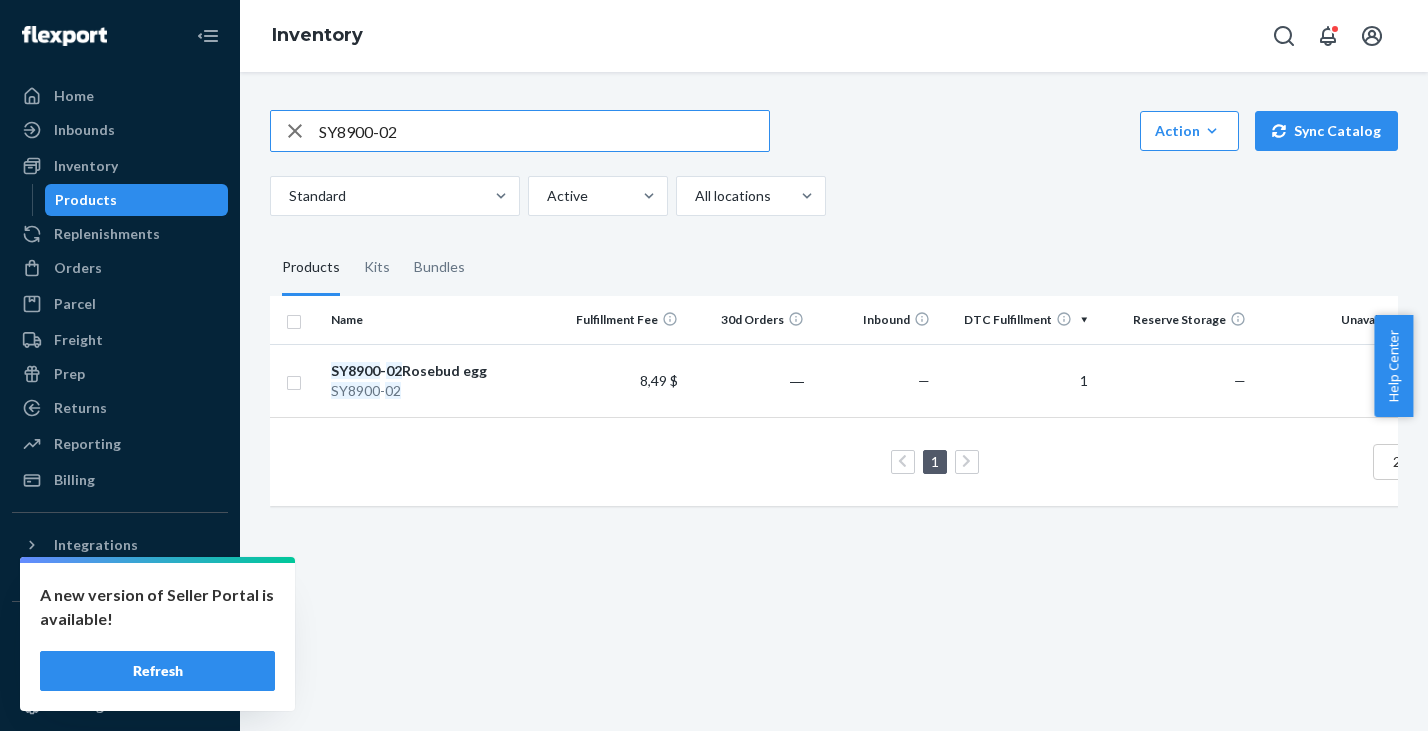 drag, startPoint x: 426, startPoint y: 132, endPoint x: 227, endPoint y: 133, distance: 199.00252 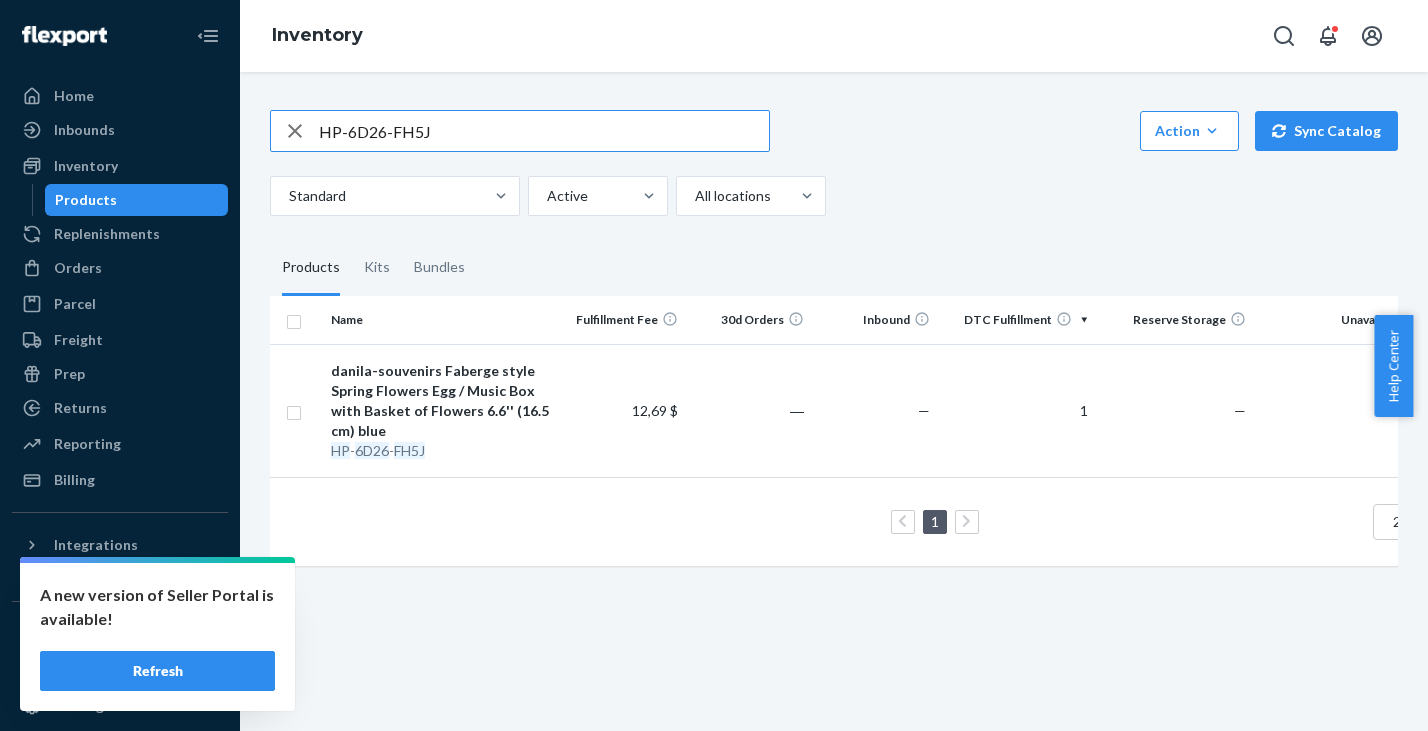 click on "HP-6D26-FH5J" at bounding box center [544, 131] 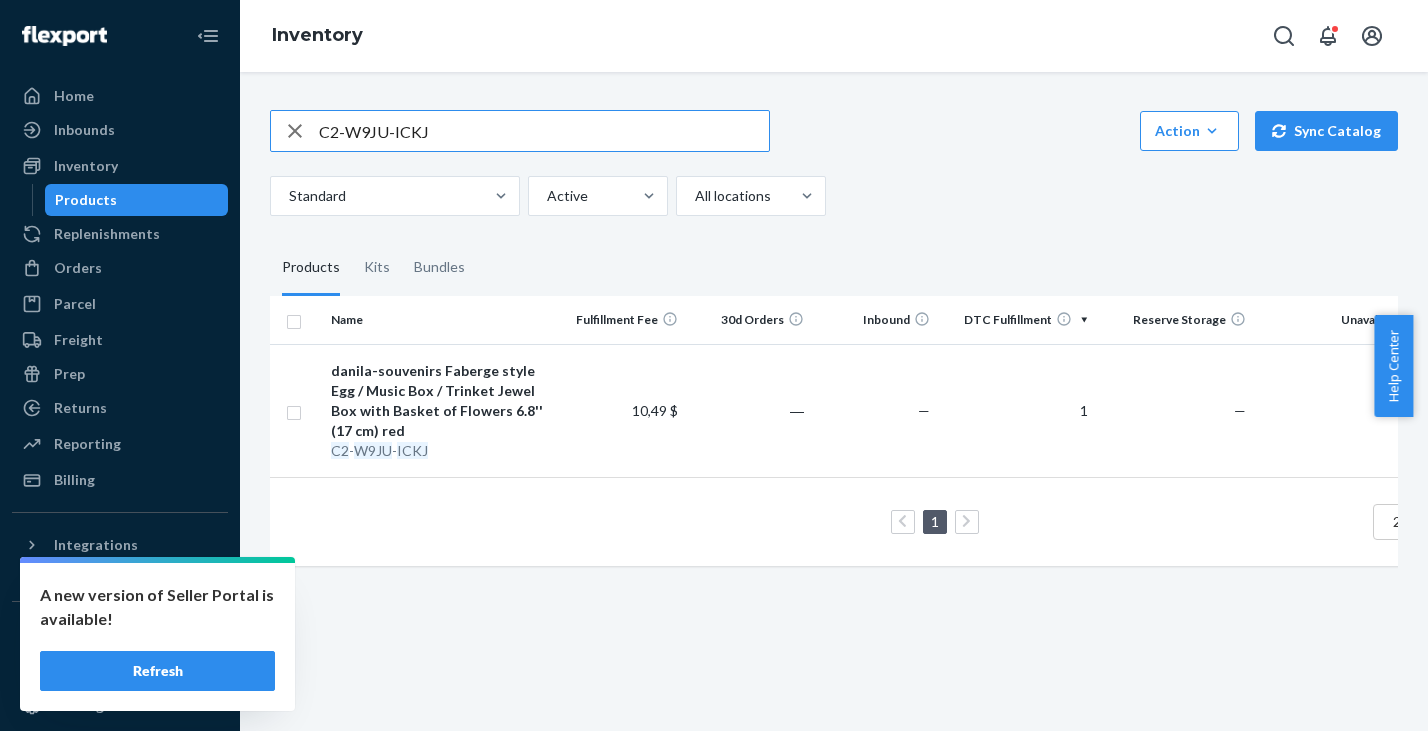 drag, startPoint x: 461, startPoint y: 132, endPoint x: 207, endPoint y: 131, distance: 254.00197 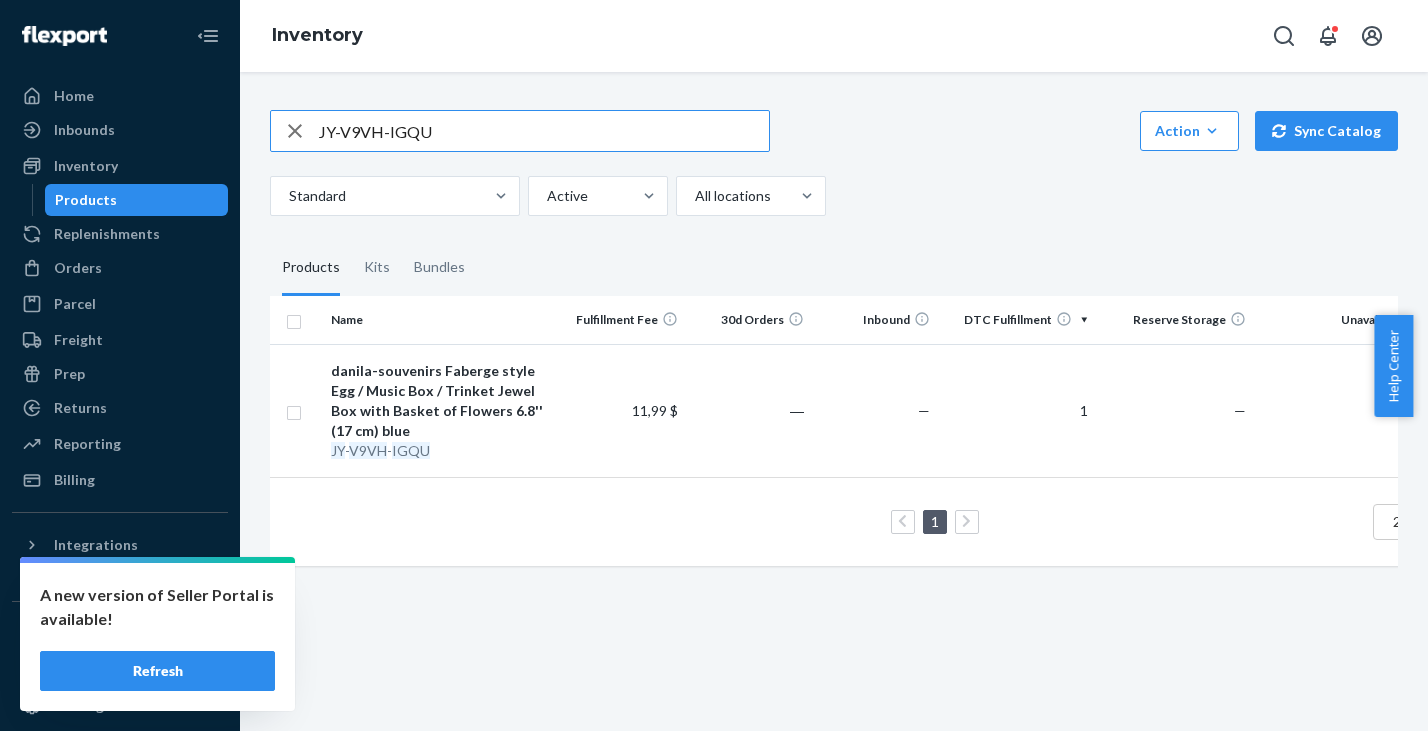 drag, startPoint x: 457, startPoint y: 128, endPoint x: 288, endPoint y: 107, distance: 170.29973 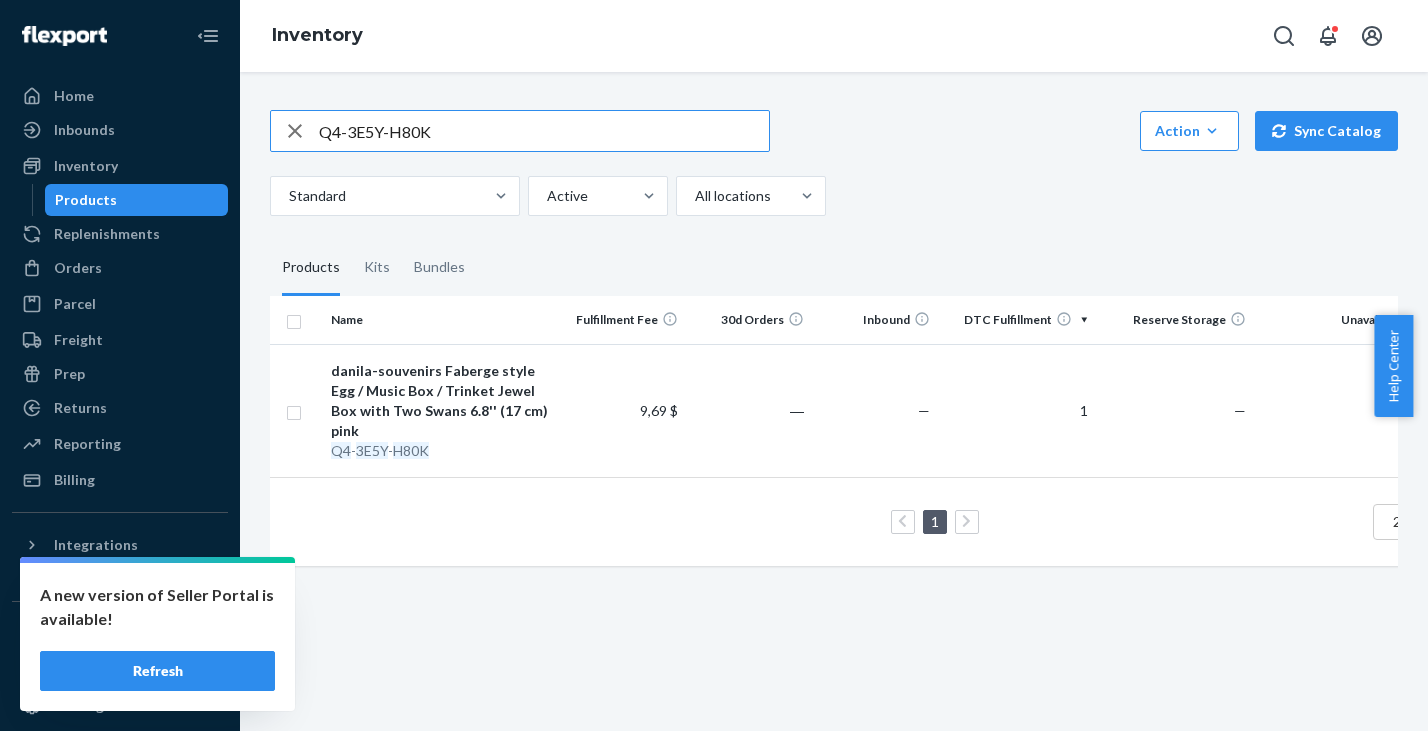 drag, startPoint x: 447, startPoint y: 129, endPoint x: 296, endPoint y: 106, distance: 152.74161 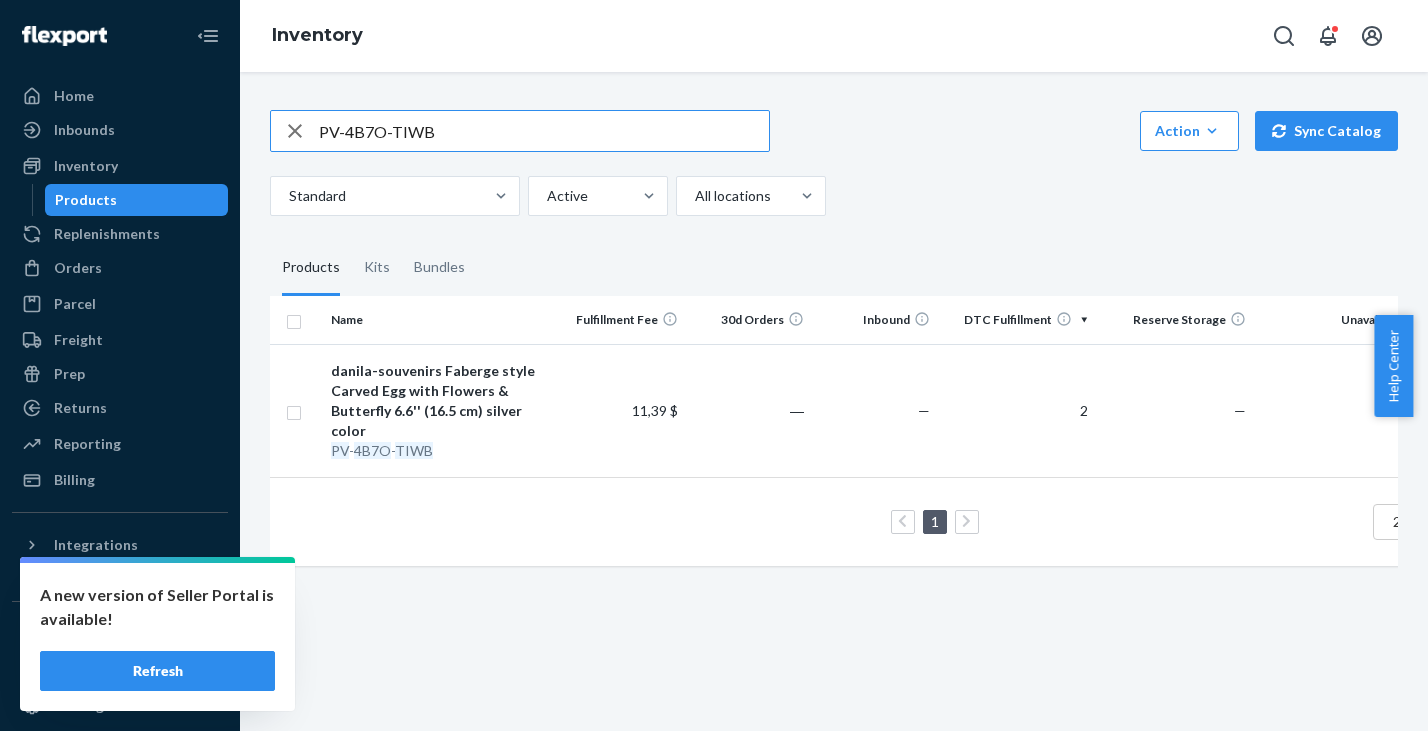 drag, startPoint x: 448, startPoint y: 134, endPoint x: 237, endPoint y: 113, distance: 212.04245 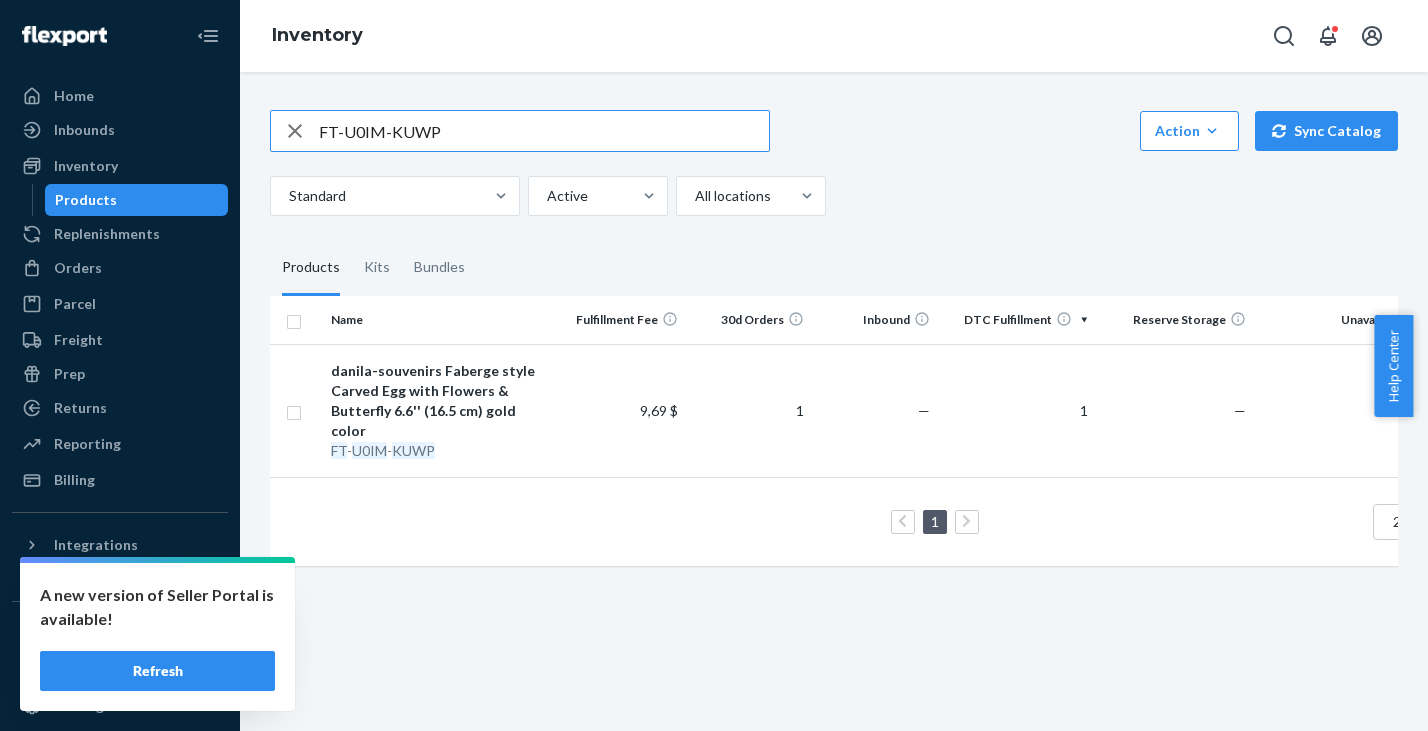 drag, startPoint x: 457, startPoint y: 134, endPoint x: 226, endPoint y: 114, distance: 231.86418 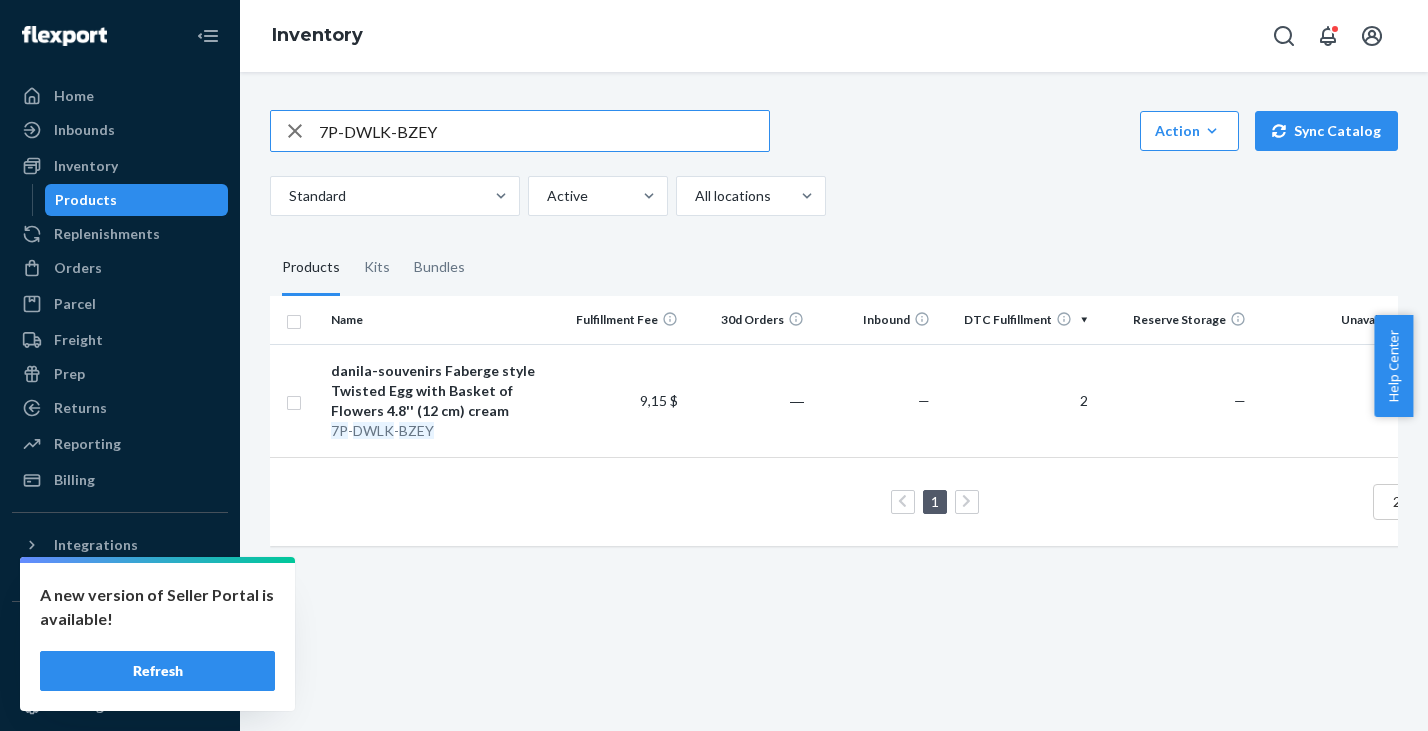 drag, startPoint x: 473, startPoint y: 136, endPoint x: 255, endPoint y: 124, distance: 218.33003 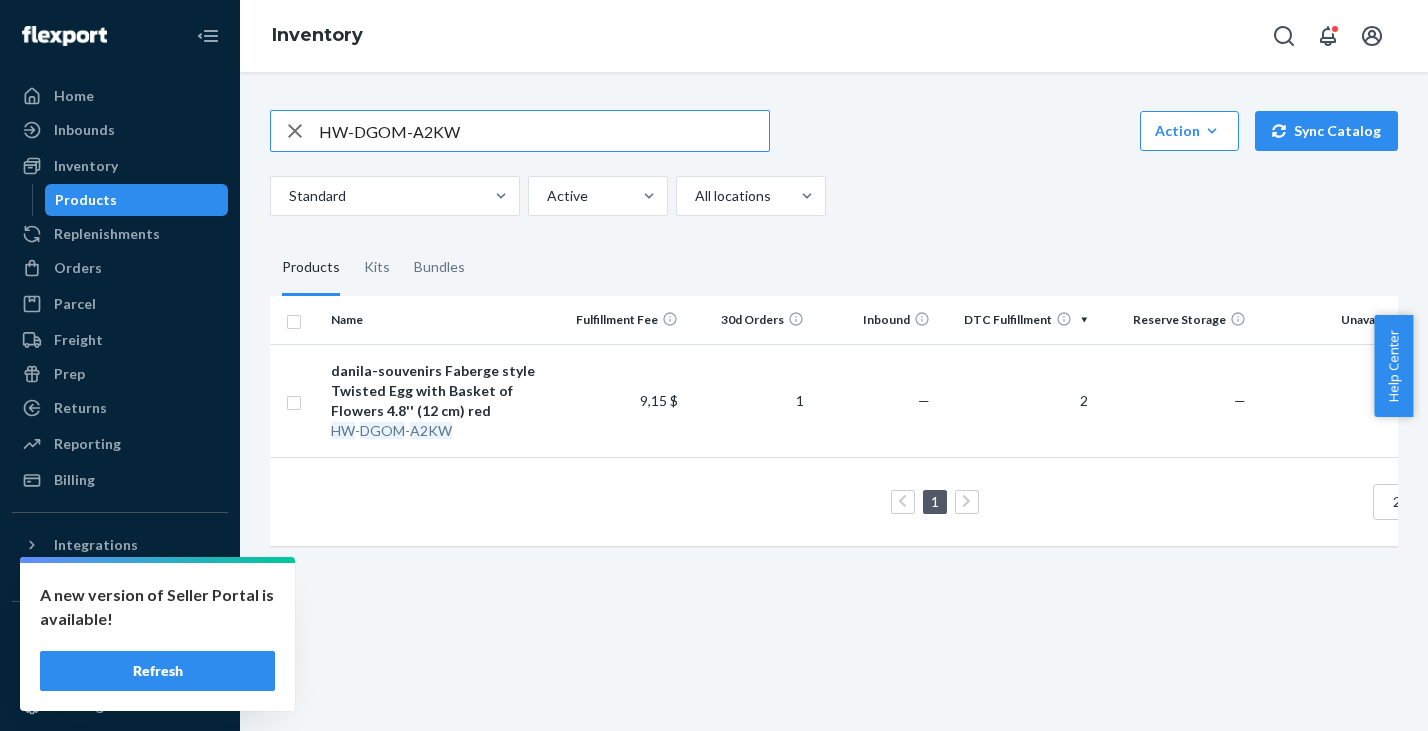 drag, startPoint x: 471, startPoint y: 131, endPoint x: 241, endPoint y: 121, distance: 230.21729 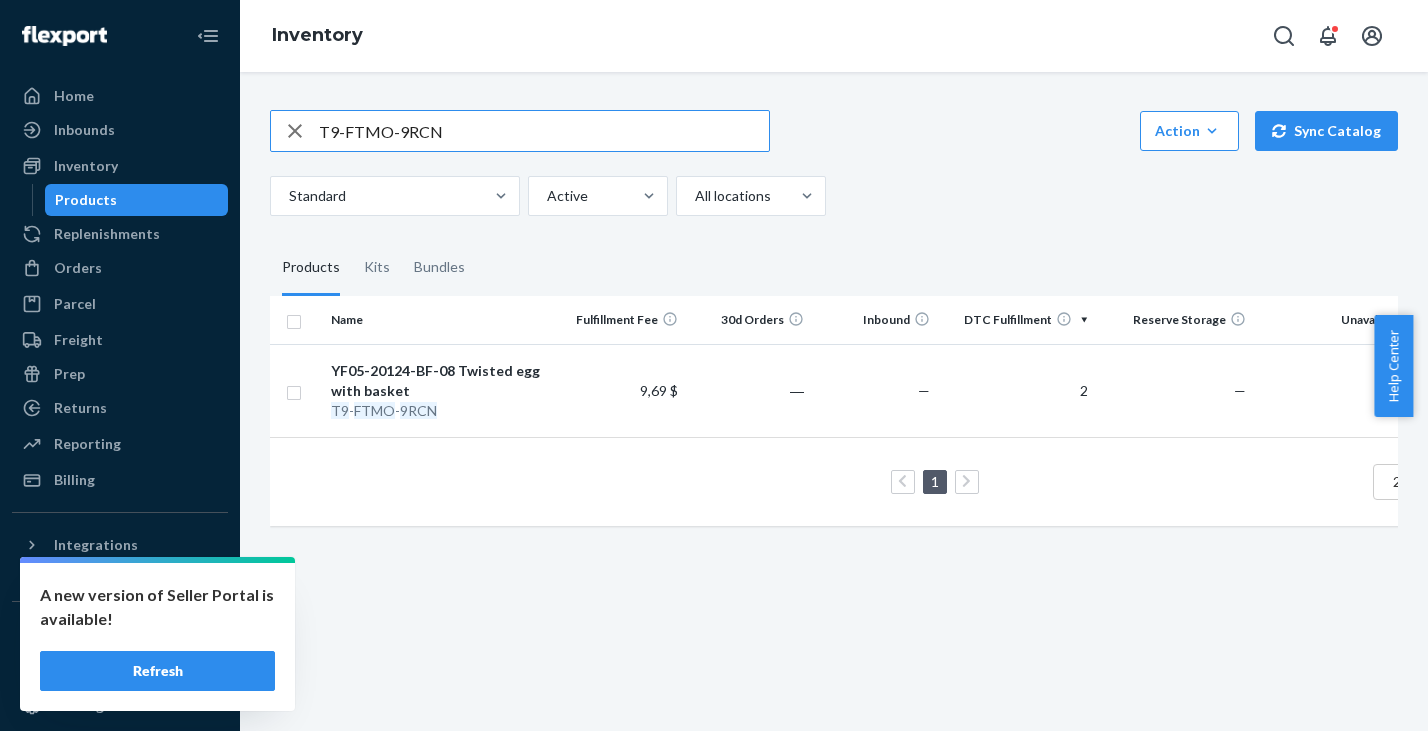 drag, startPoint x: 466, startPoint y: 131, endPoint x: 253, endPoint y: 114, distance: 213.67732 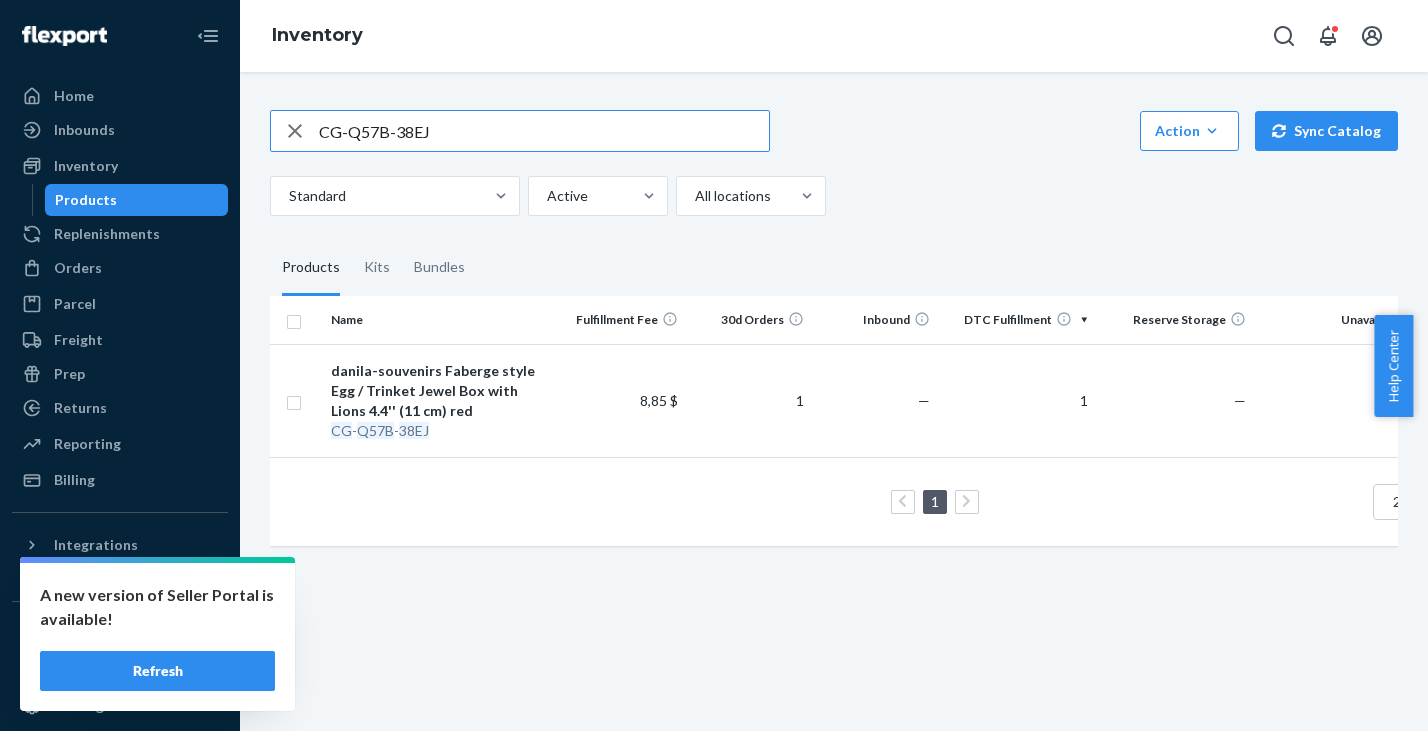 drag, startPoint x: 466, startPoint y: 132, endPoint x: 251, endPoint y: 126, distance: 215.08371 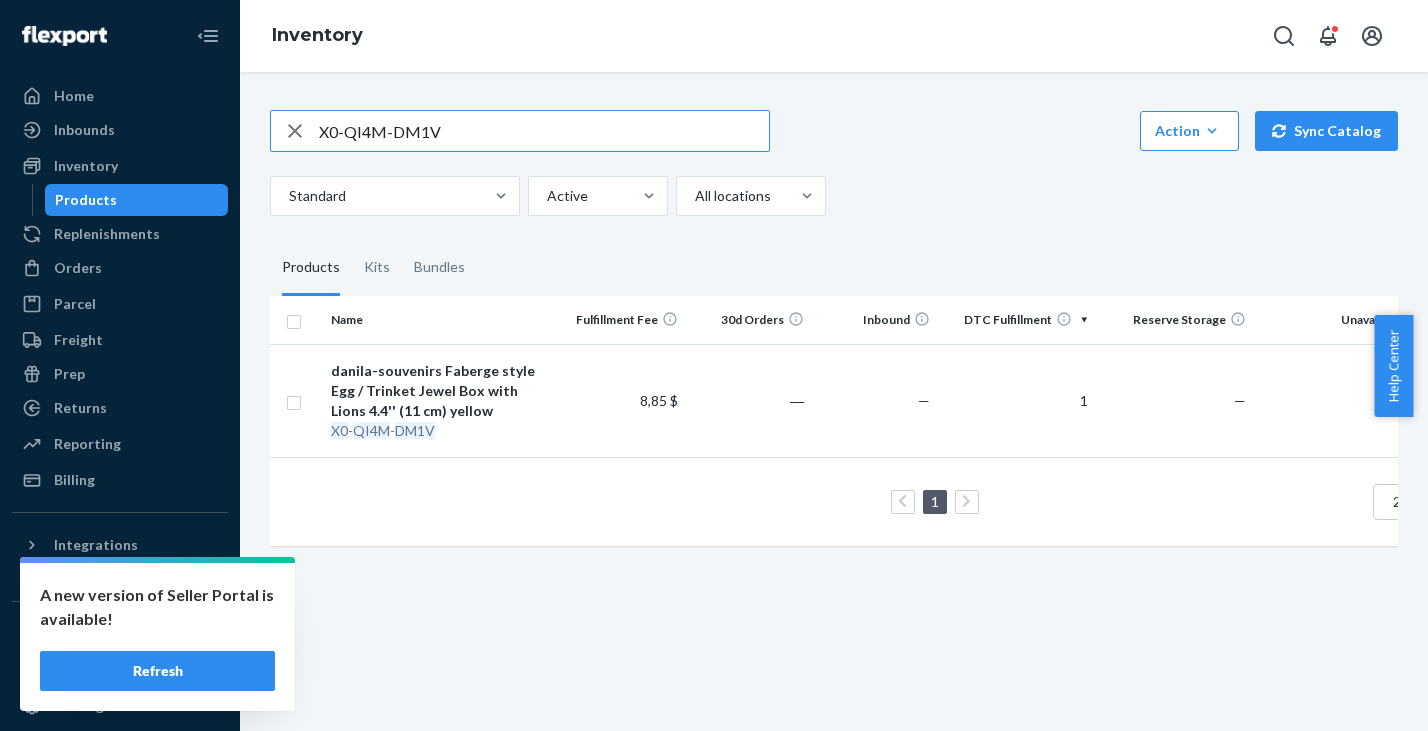 drag, startPoint x: 457, startPoint y: 128, endPoint x: 221, endPoint y: 109, distance: 236.7636 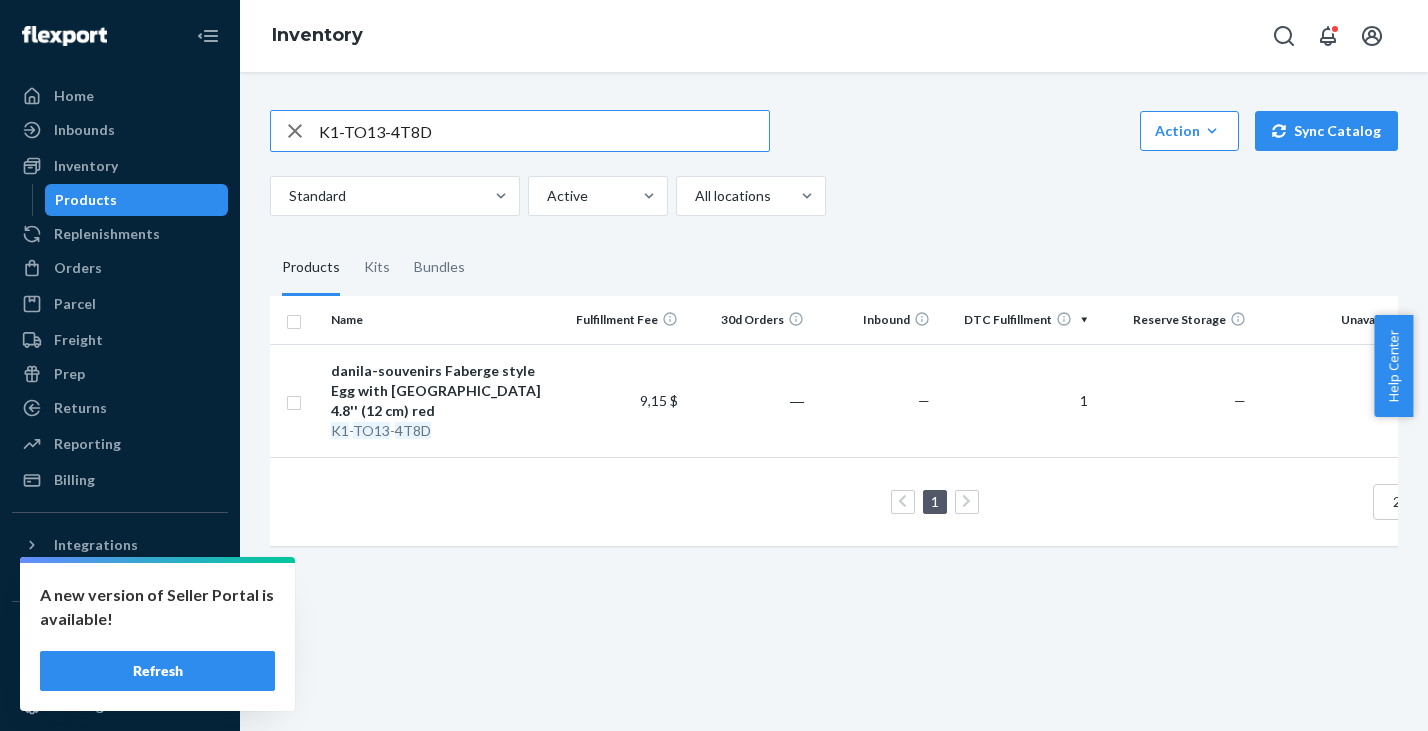 drag, startPoint x: 450, startPoint y: 136, endPoint x: 244, endPoint y: 110, distance: 207.6343 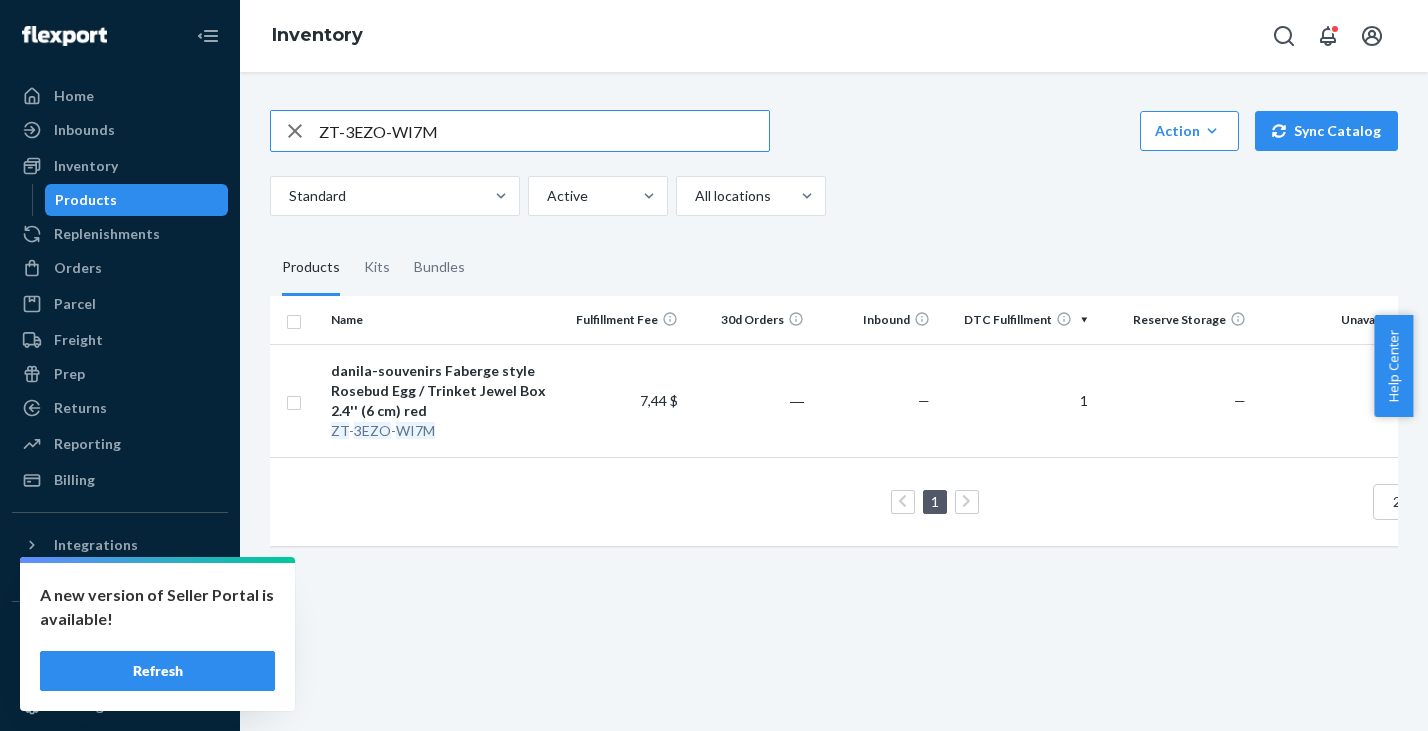 drag, startPoint x: 472, startPoint y: 132, endPoint x: 315, endPoint y: 119, distance: 157.5373 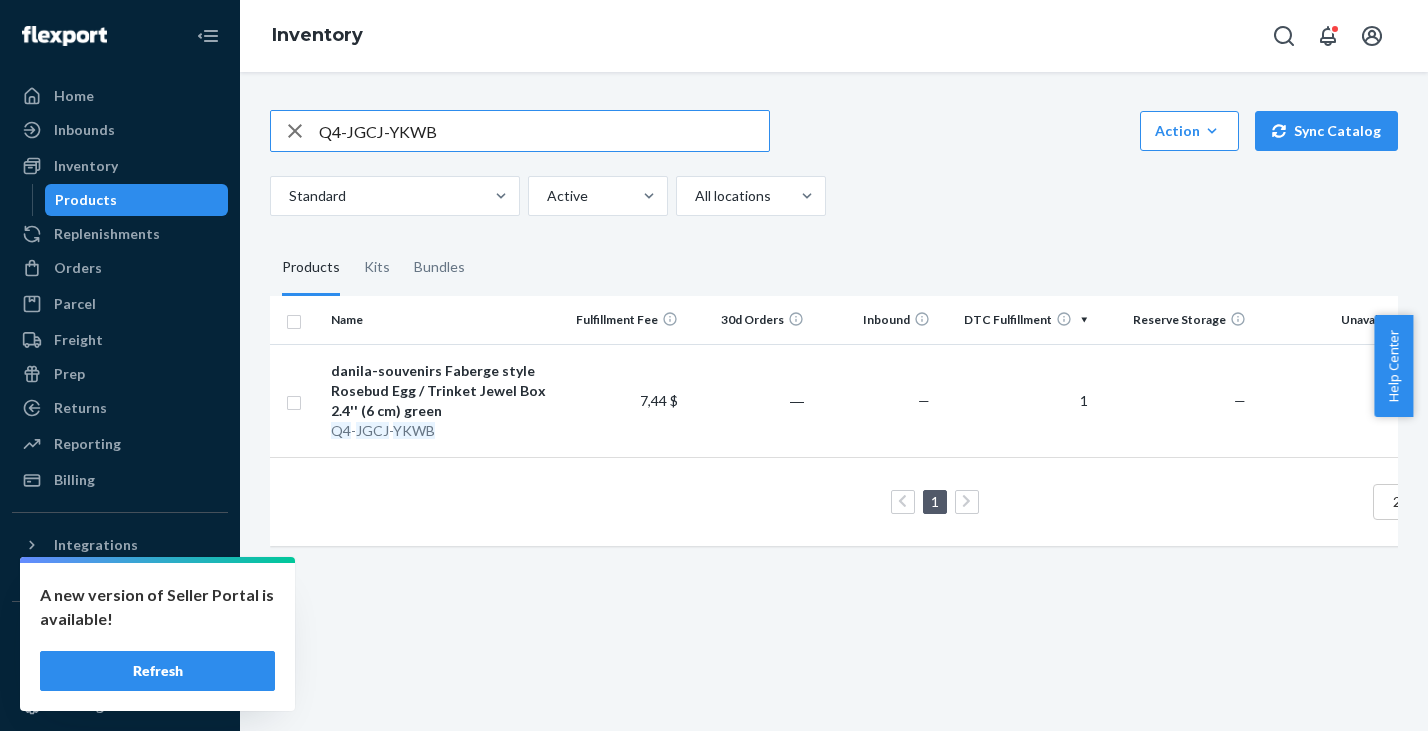 drag, startPoint x: 454, startPoint y: 133, endPoint x: 218, endPoint y: 118, distance: 236.47621 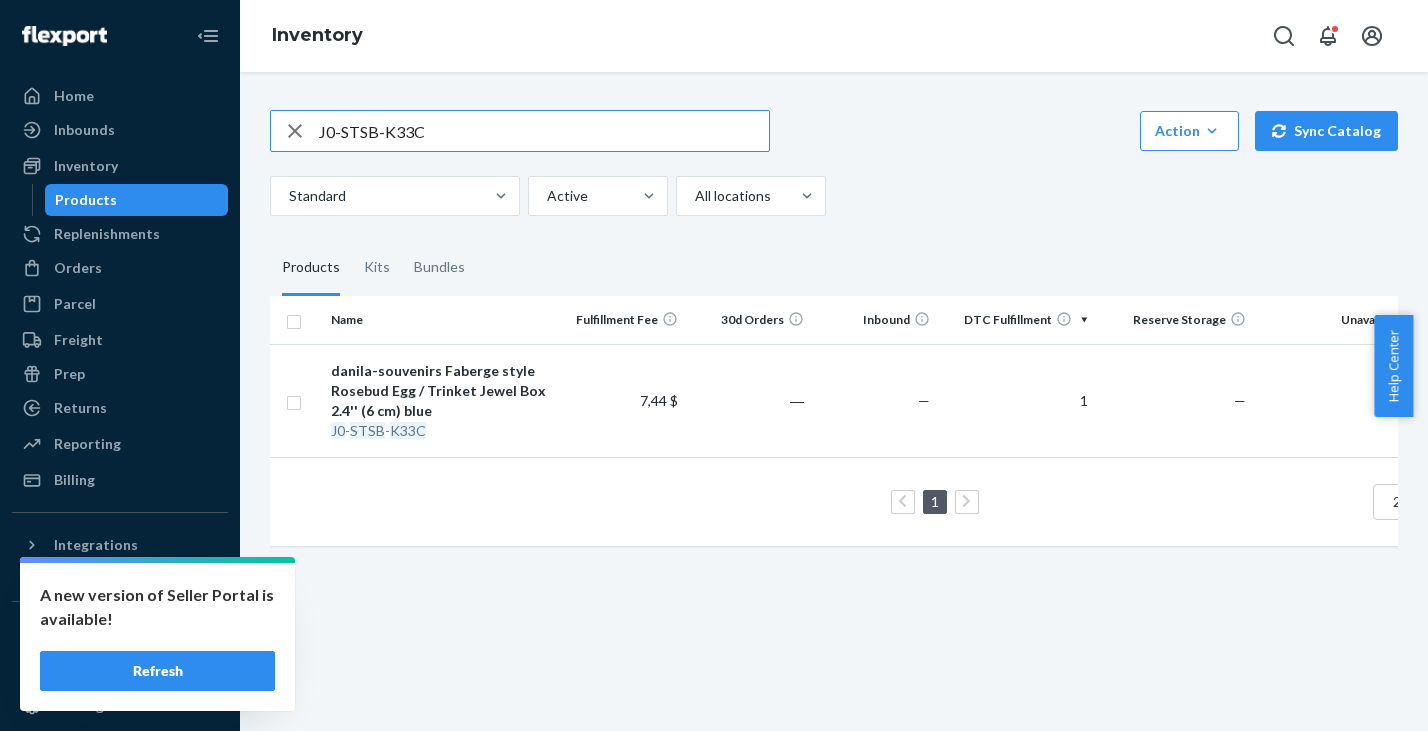 drag, startPoint x: 453, startPoint y: 133, endPoint x: 237, endPoint y: 106, distance: 217.68095 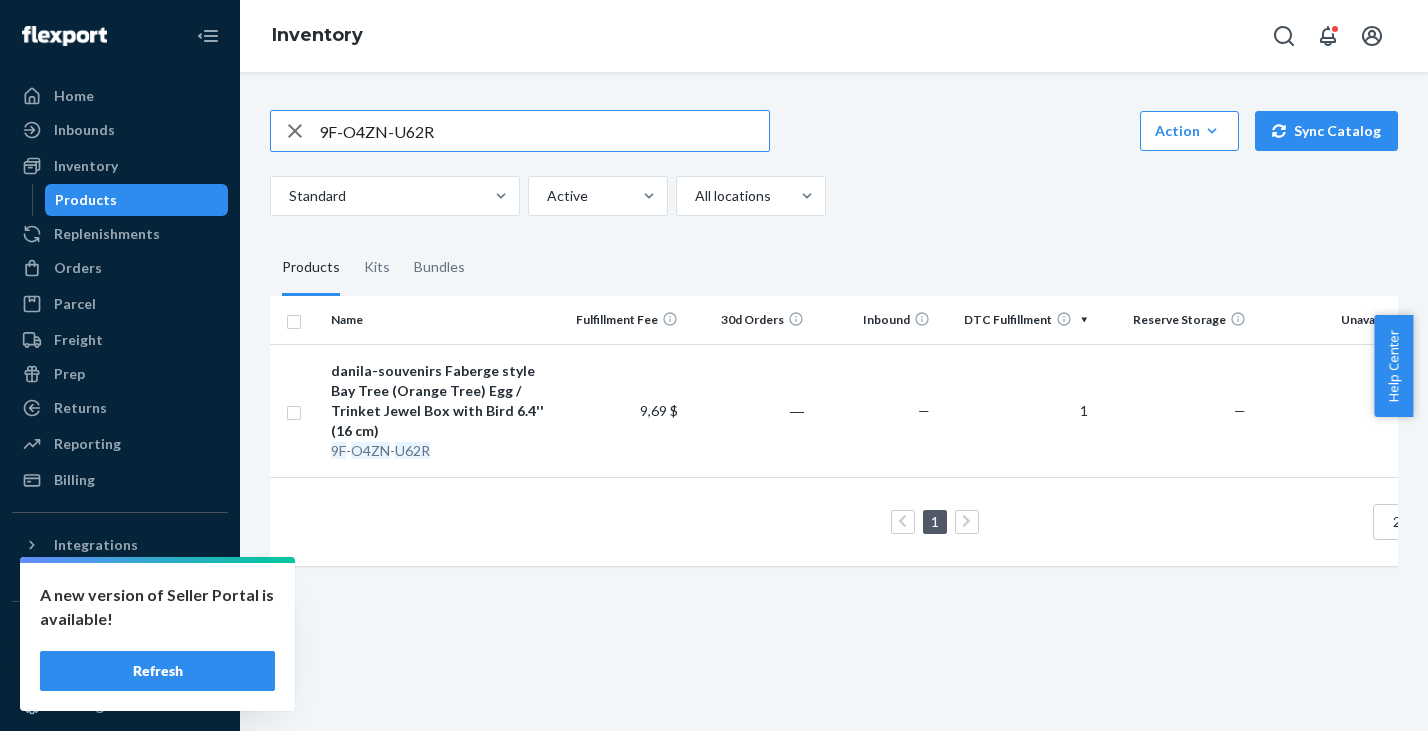 drag, startPoint x: 454, startPoint y: 139, endPoint x: 241, endPoint y: 114, distance: 214.46211 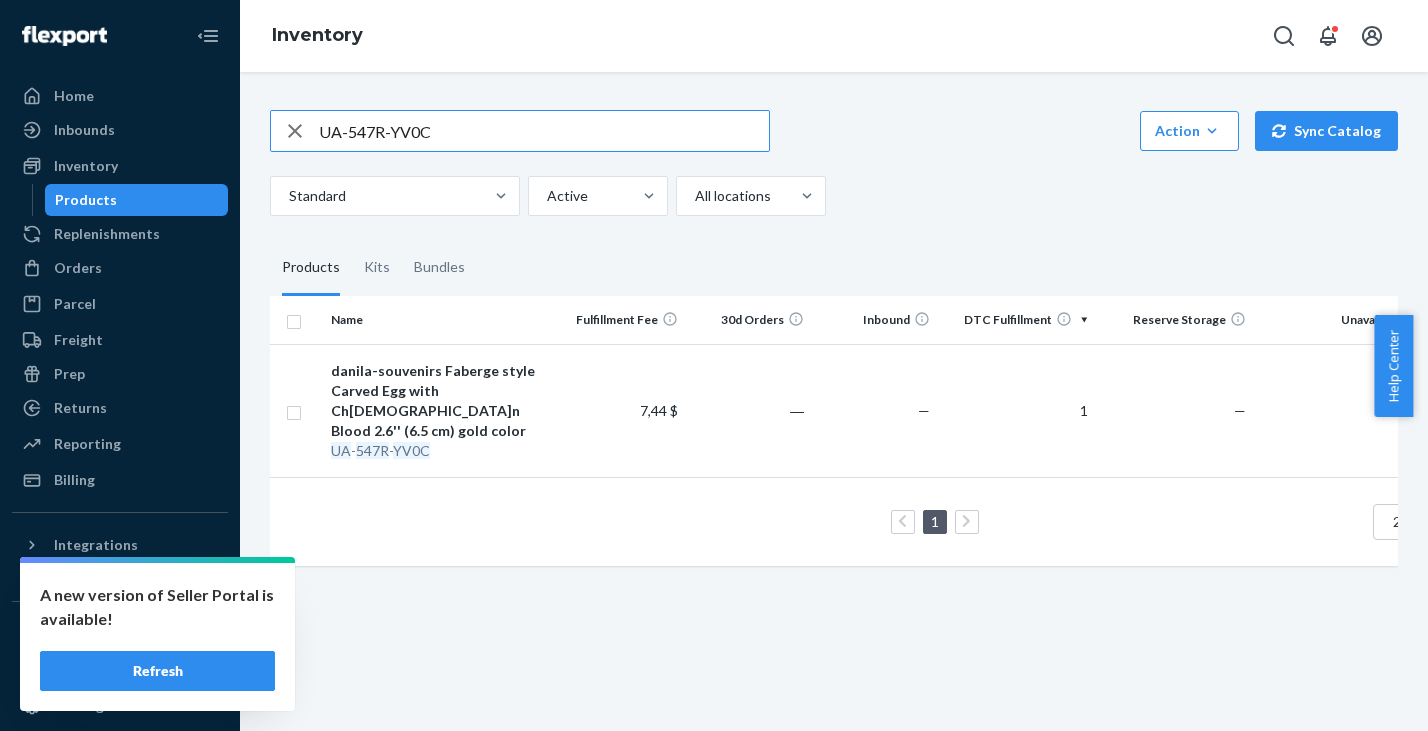 drag, startPoint x: 453, startPoint y: 136, endPoint x: 227, endPoint y: 111, distance: 227.37854 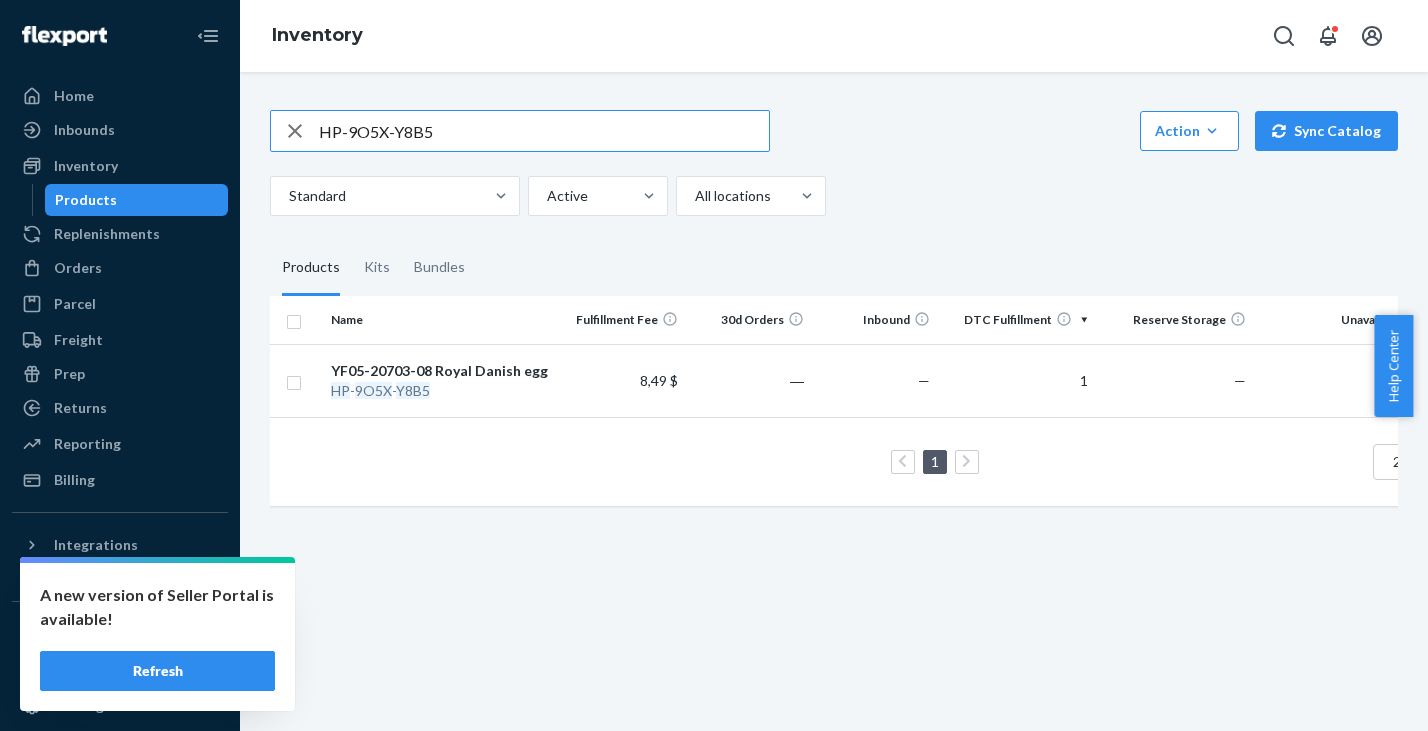 drag, startPoint x: 468, startPoint y: 134, endPoint x: 250, endPoint y: 122, distance: 218.33003 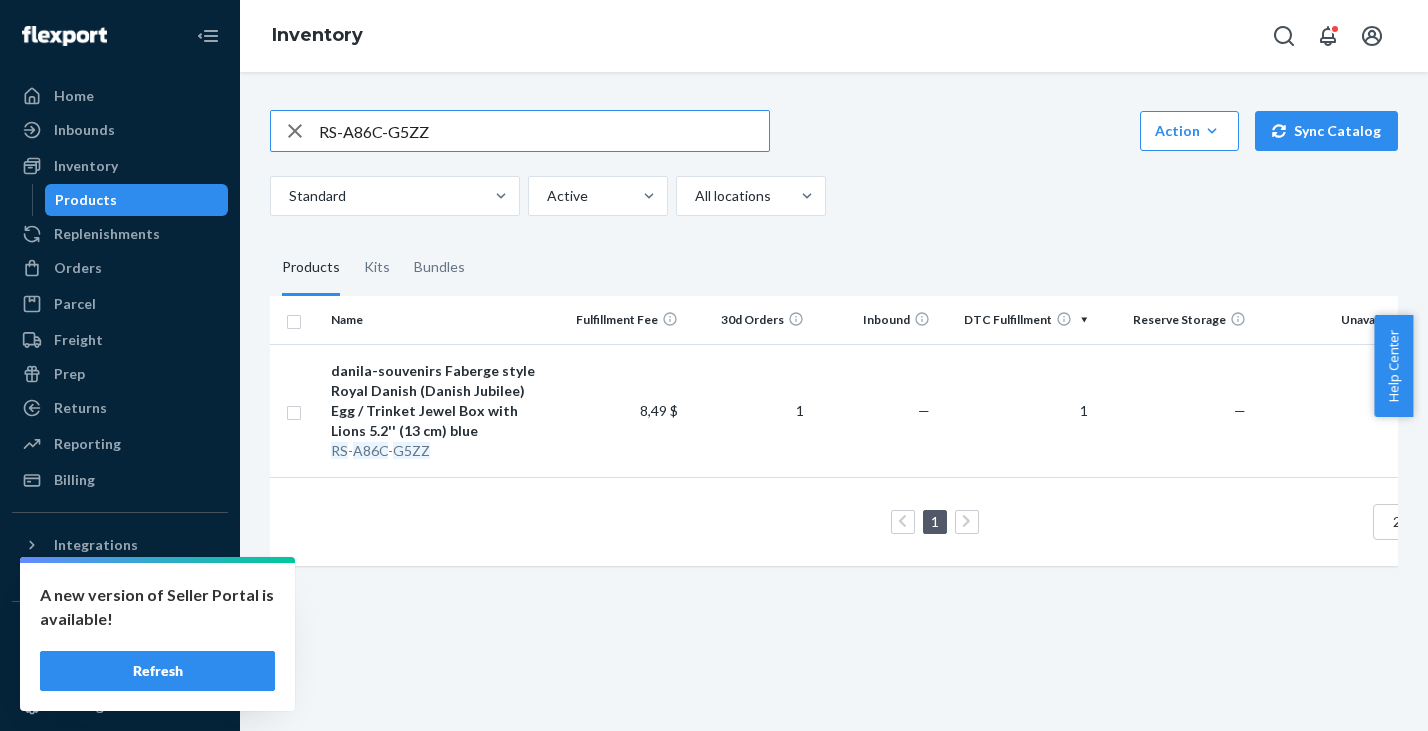 drag, startPoint x: 385, startPoint y: 123, endPoint x: 297, endPoint y: 111, distance: 88.814415 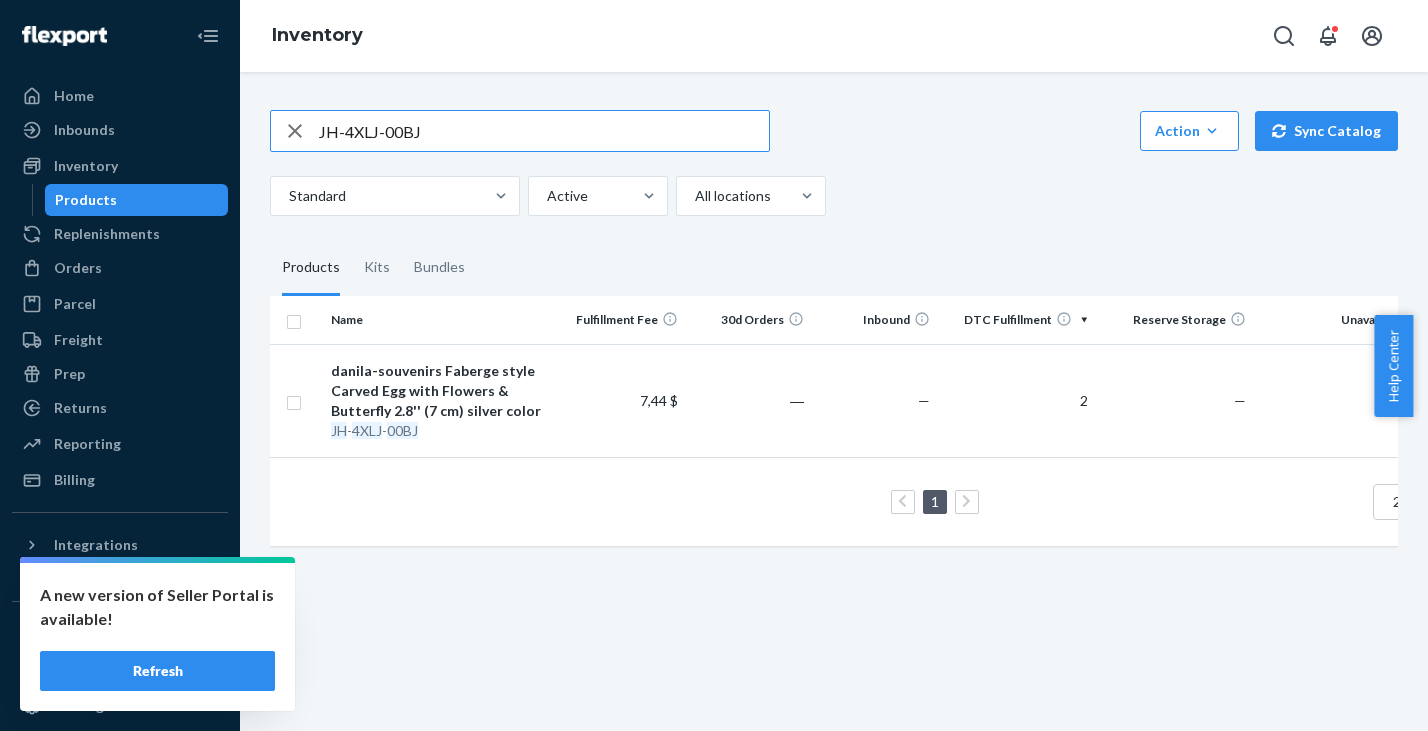 drag, startPoint x: 433, startPoint y: 126, endPoint x: 209, endPoint y: 126, distance: 224 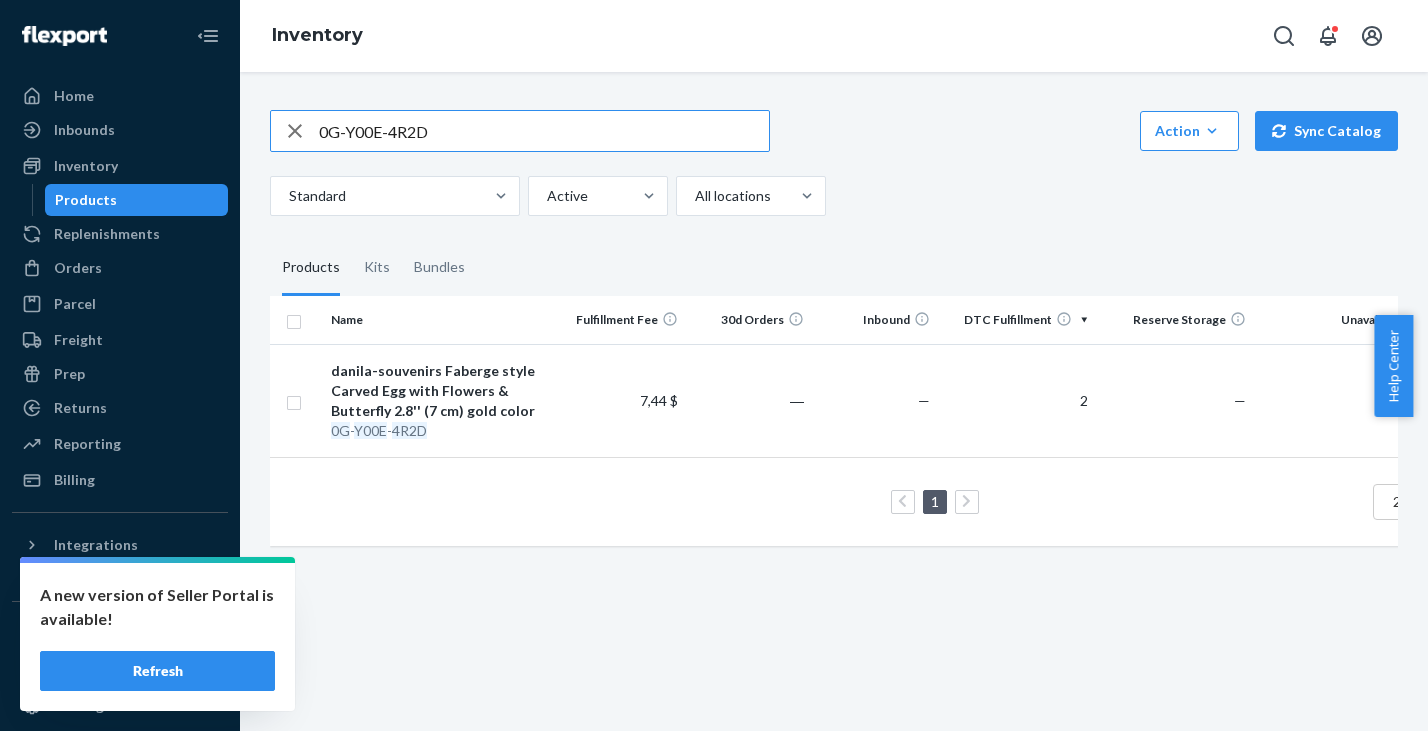 drag, startPoint x: 377, startPoint y: 124, endPoint x: 243, endPoint y: 119, distance: 134.09325 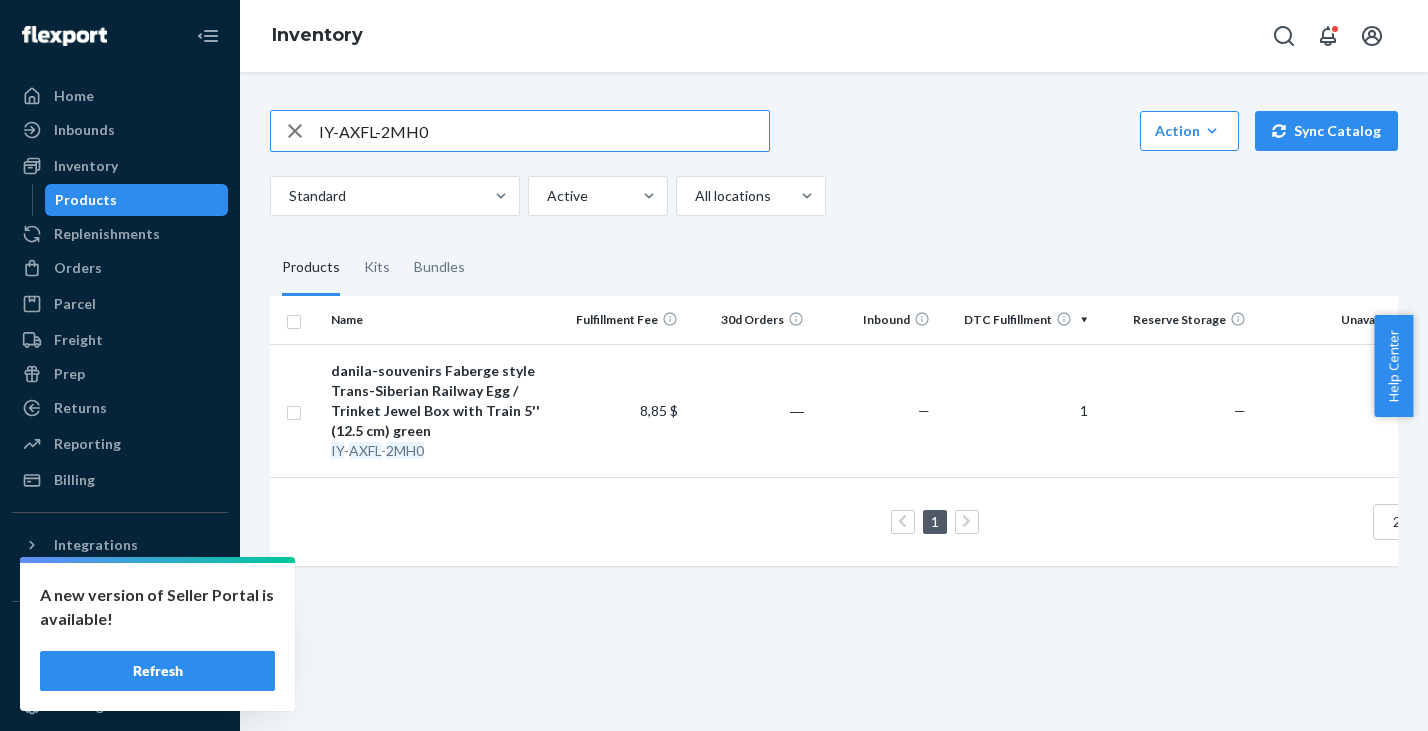drag, startPoint x: 459, startPoint y: 132, endPoint x: 233, endPoint y: 125, distance: 226.10838 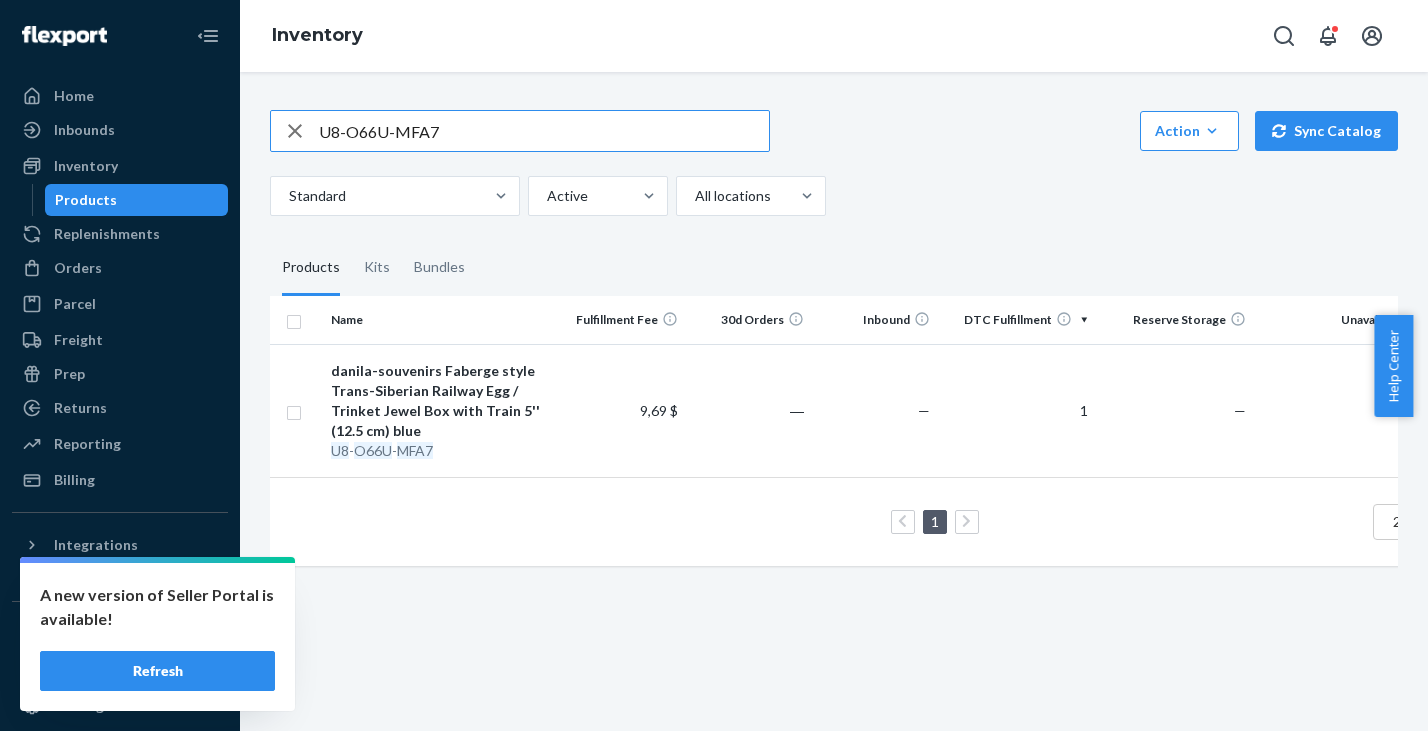 drag, startPoint x: 465, startPoint y: 129, endPoint x: 241, endPoint y: 111, distance: 224.72205 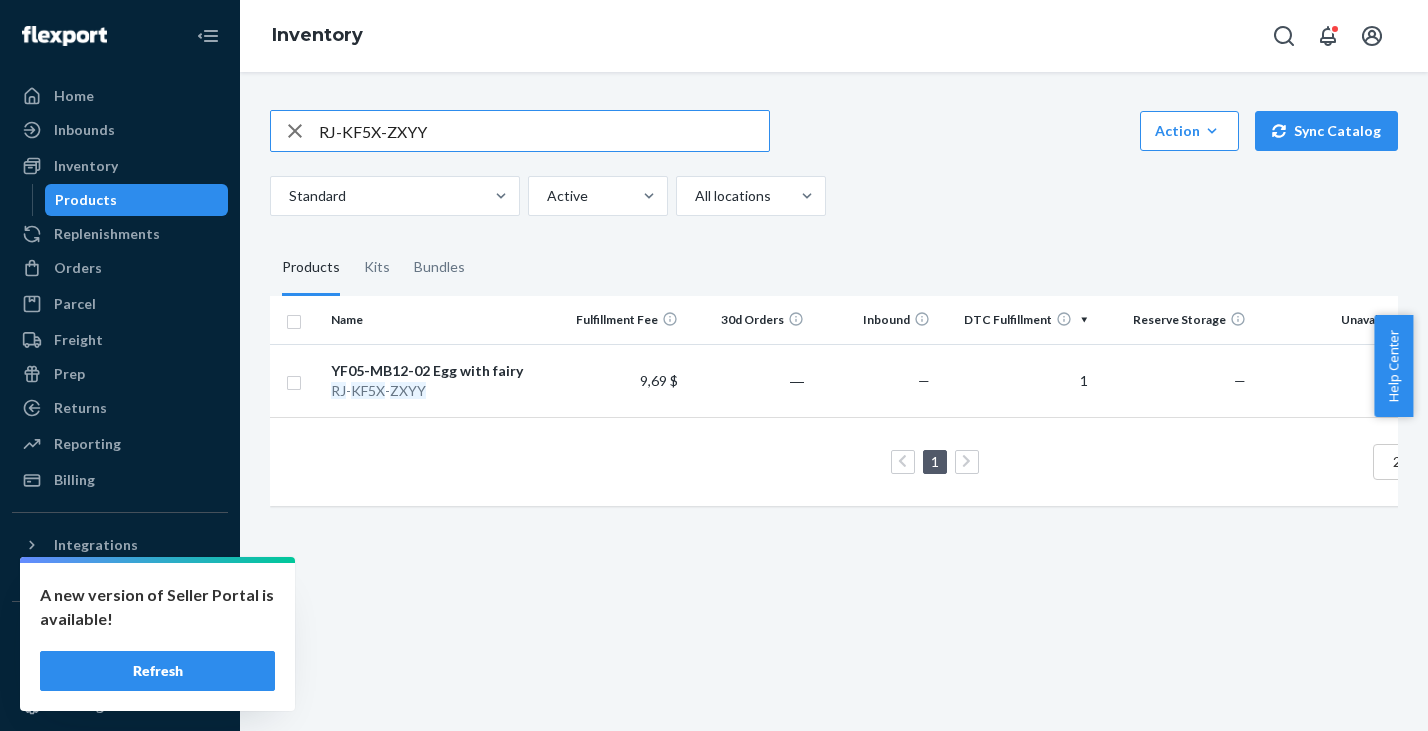 drag, startPoint x: 413, startPoint y: 135, endPoint x: 262, endPoint y: 115, distance: 152.31874 